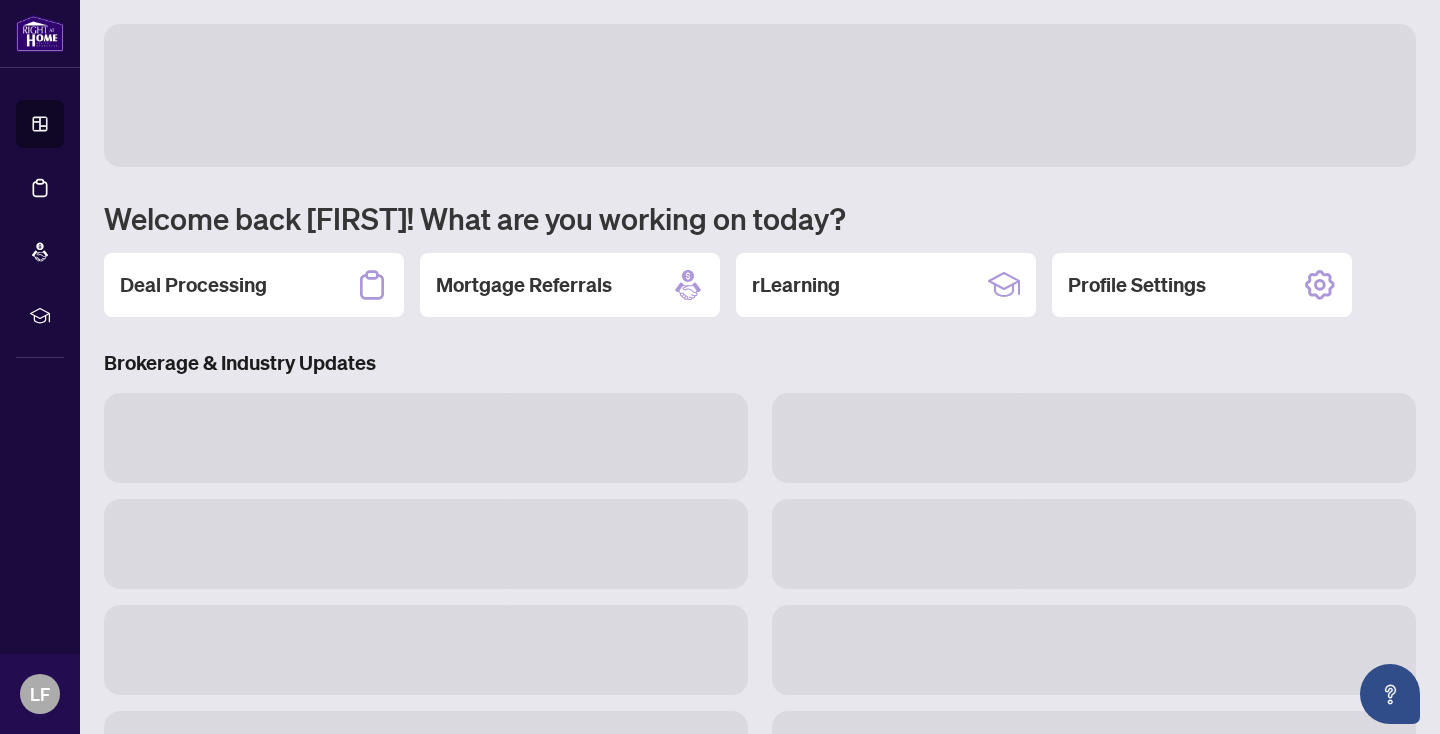 scroll, scrollTop: 0, scrollLeft: 0, axis: both 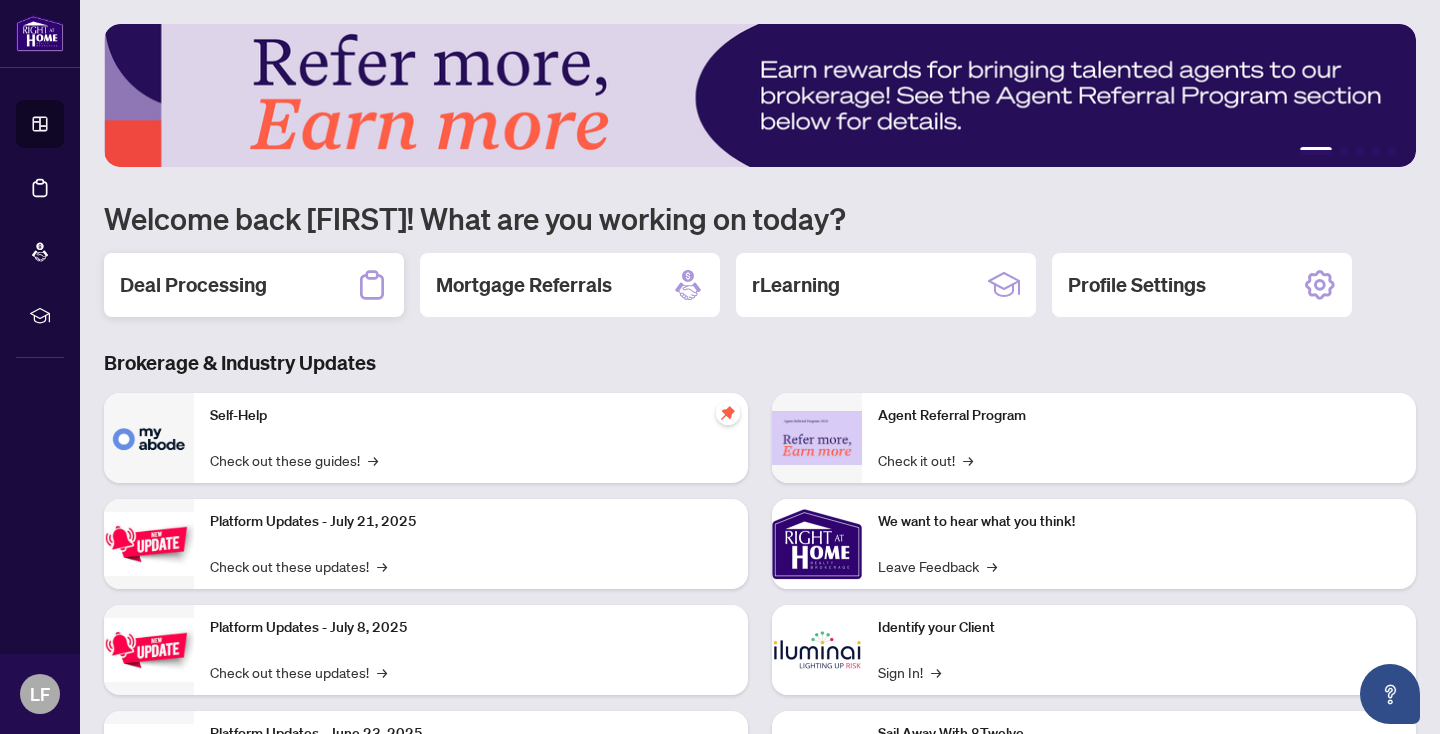 click on "Deal Processing" at bounding box center [193, 285] 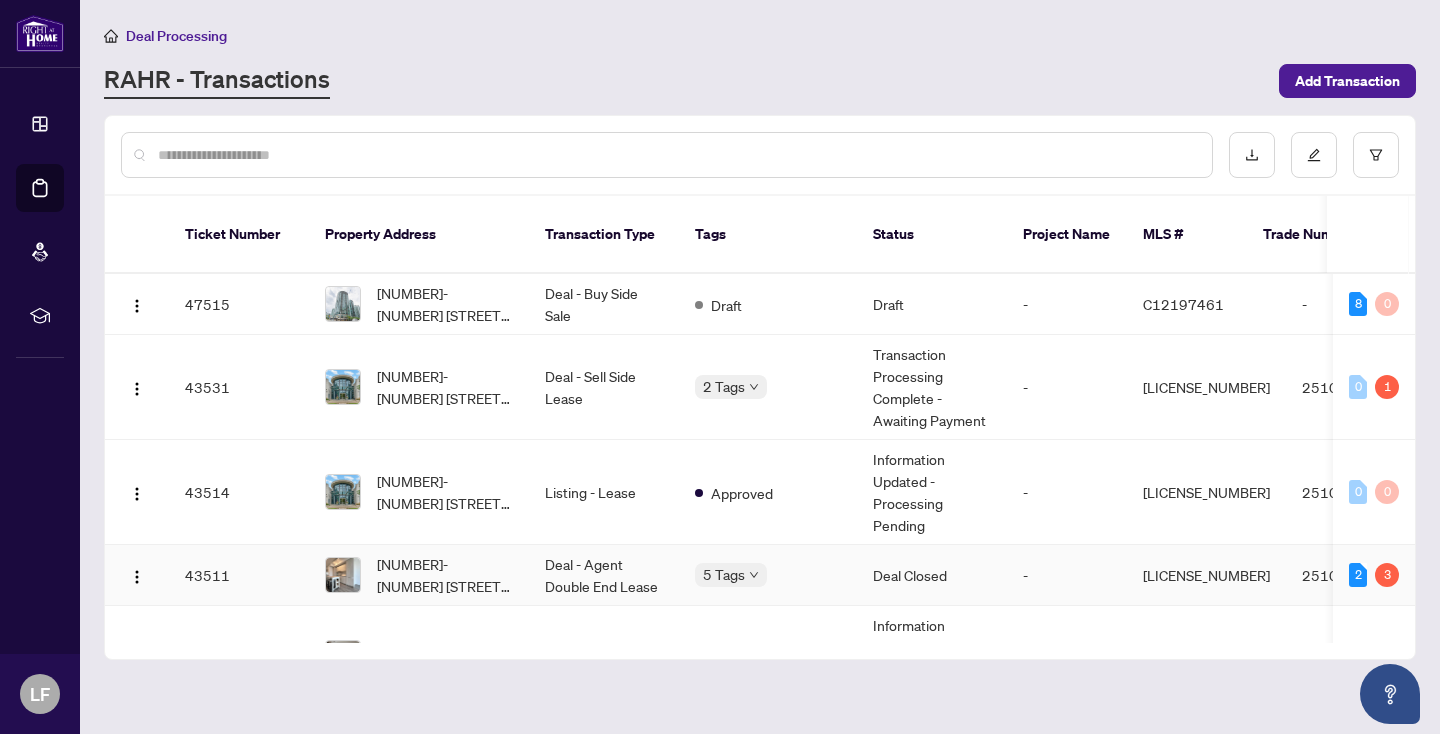 click on "Deal - Agent Double End Lease" at bounding box center [604, 575] 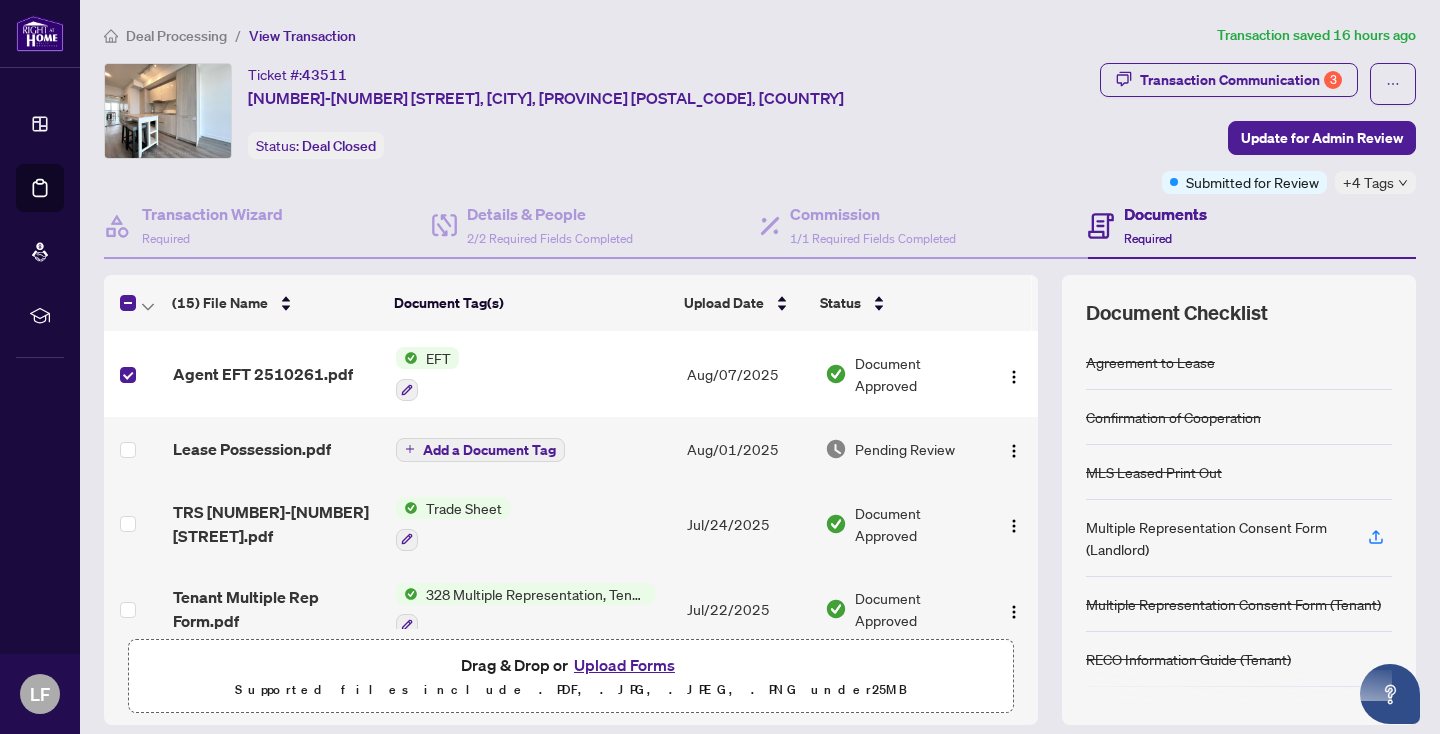 click on "EFT" at bounding box center (438, 358) 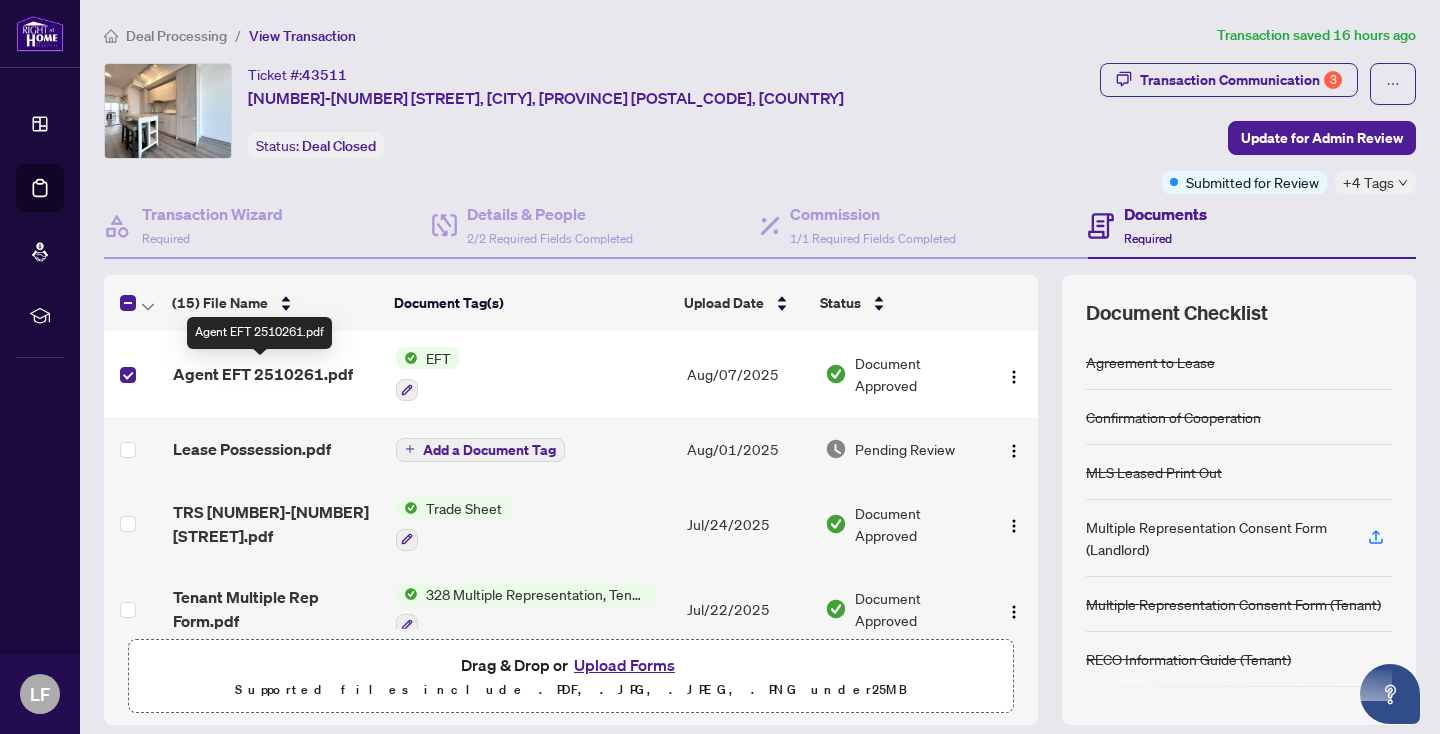 click on "Agent EFT 2510261.pdf" at bounding box center (263, 374) 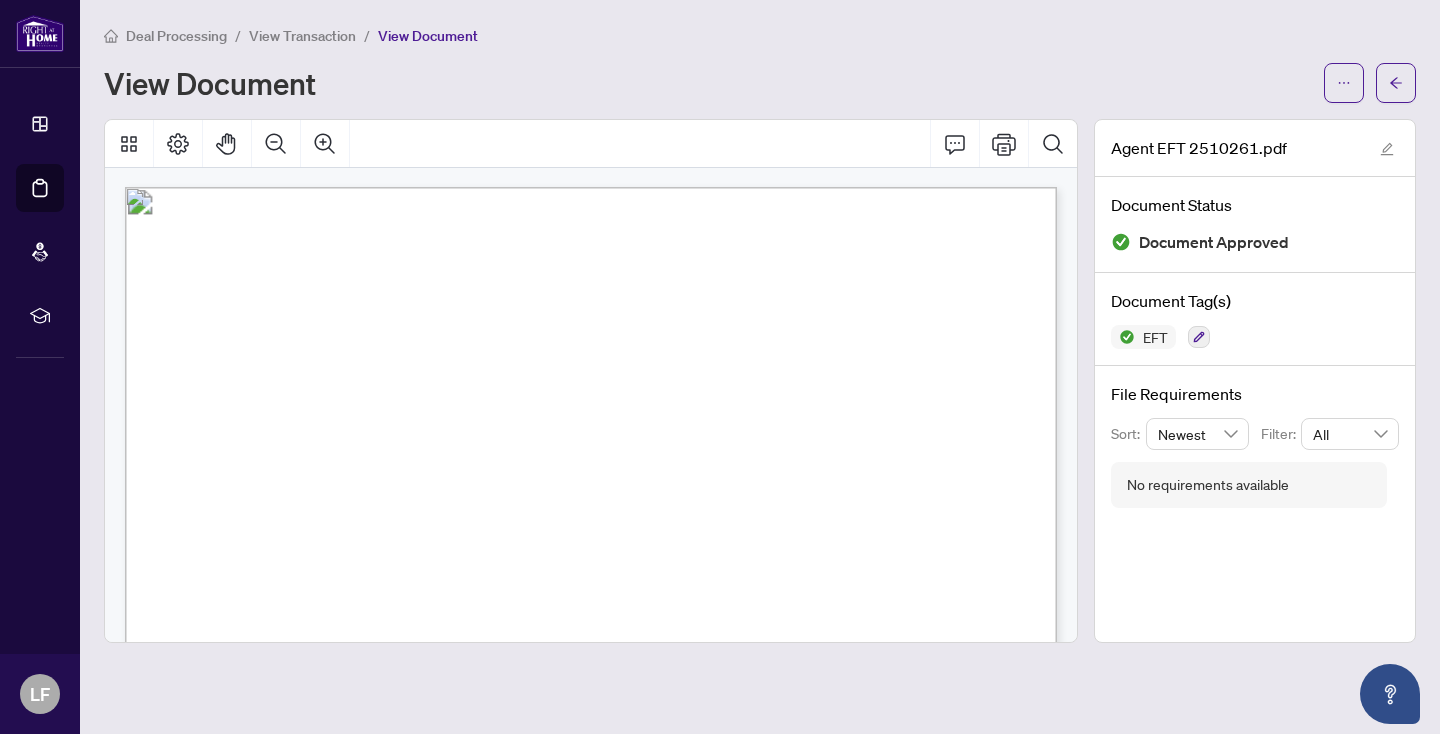 scroll, scrollTop: 0, scrollLeft: 0, axis: both 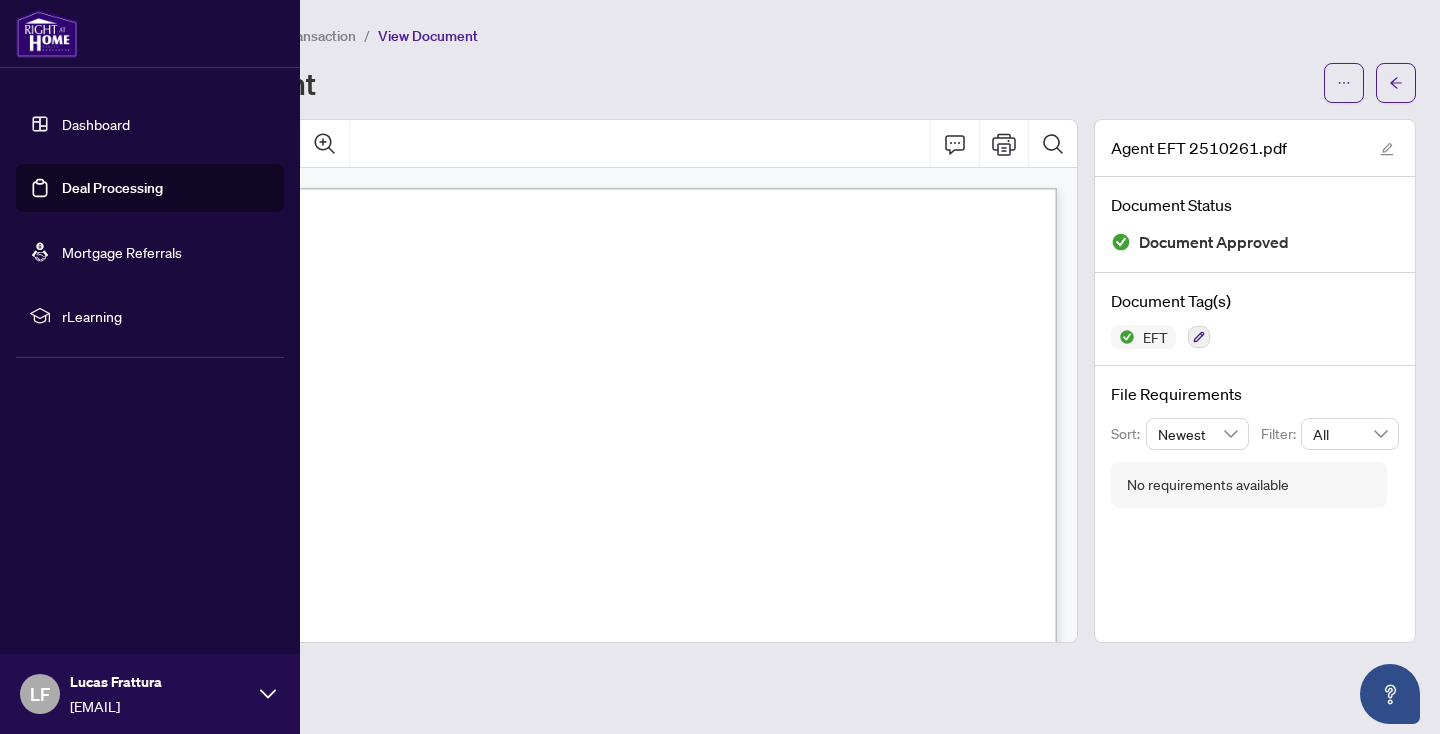 click on "Deal Processing" at bounding box center (112, 188) 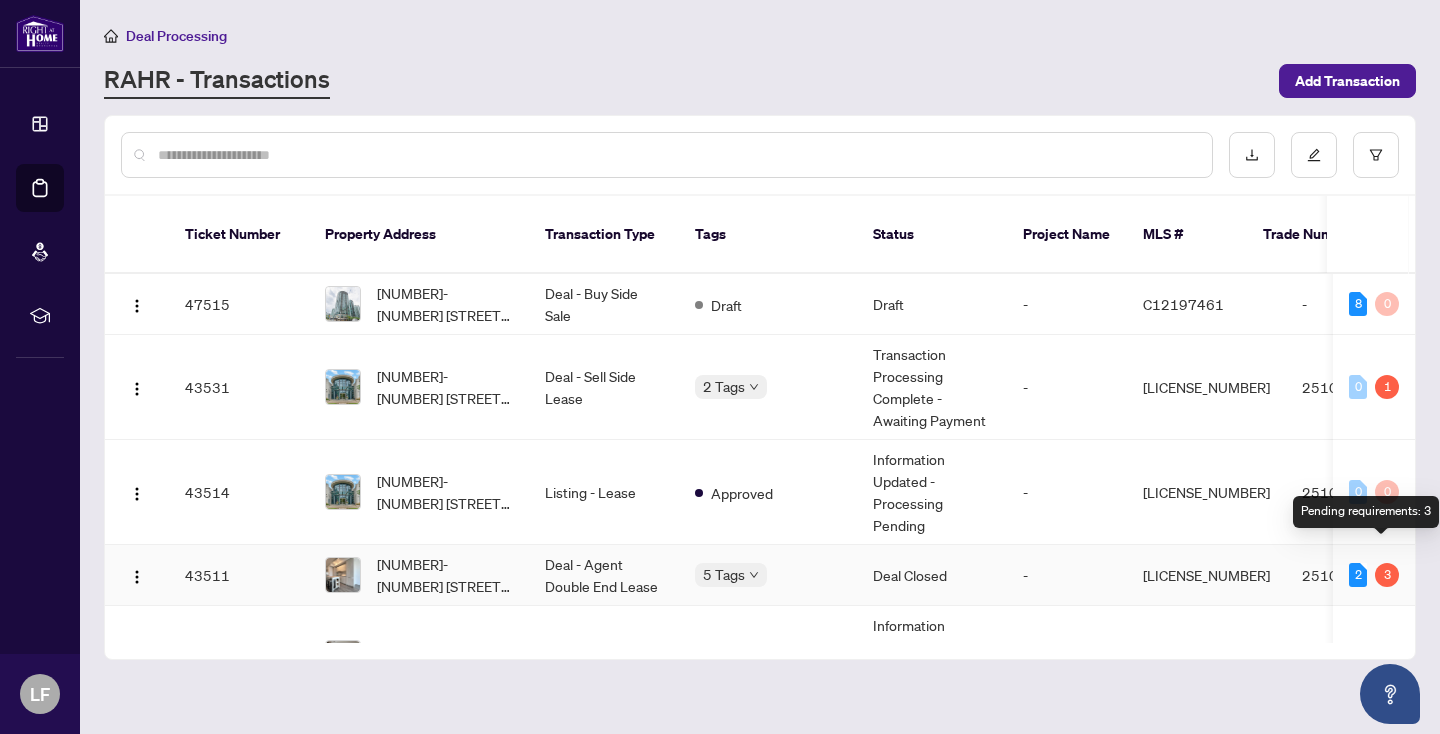 click on "3" at bounding box center [1387, 575] 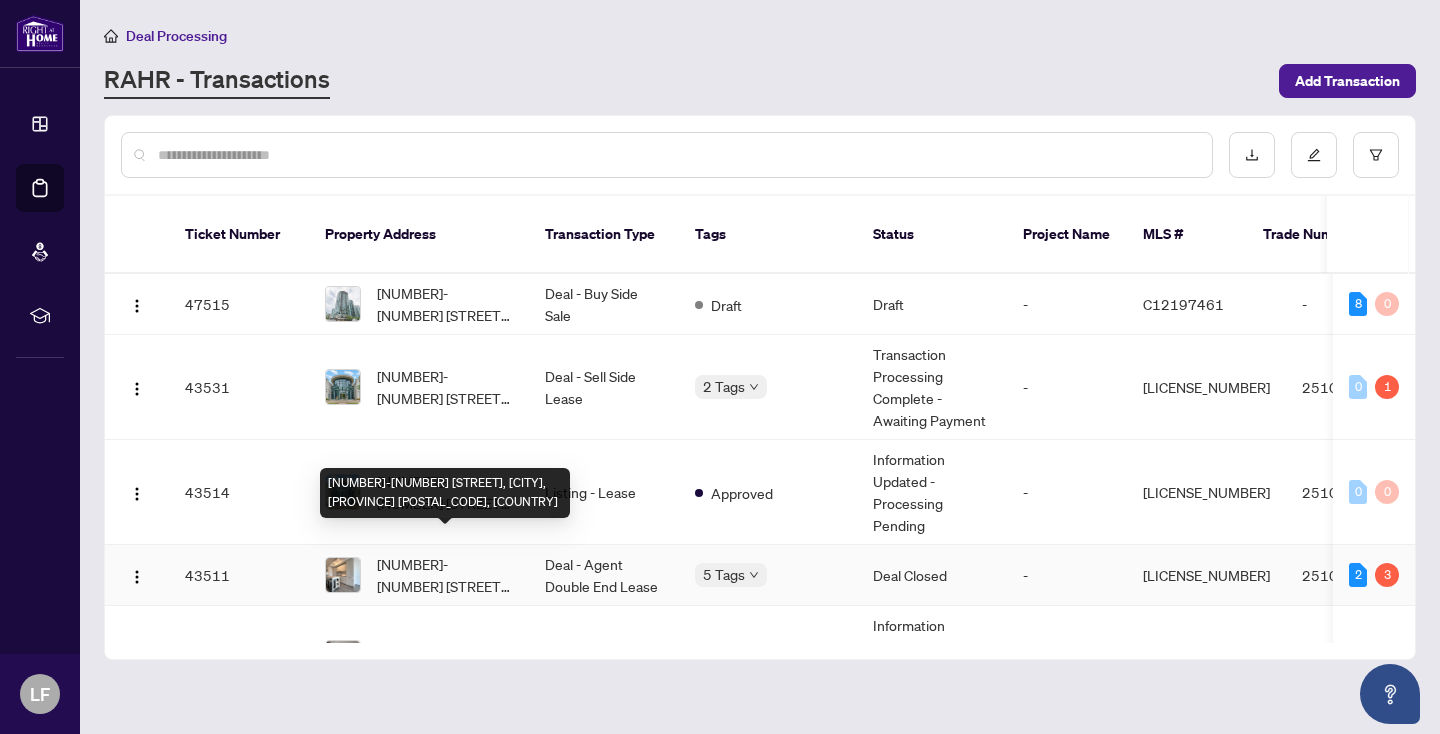 click on "[NUMBER]-[NUMBER] [STREET], [CITY], [PROVINCE] [POSTAL_CODE], [COUNTRY]" at bounding box center (445, 575) 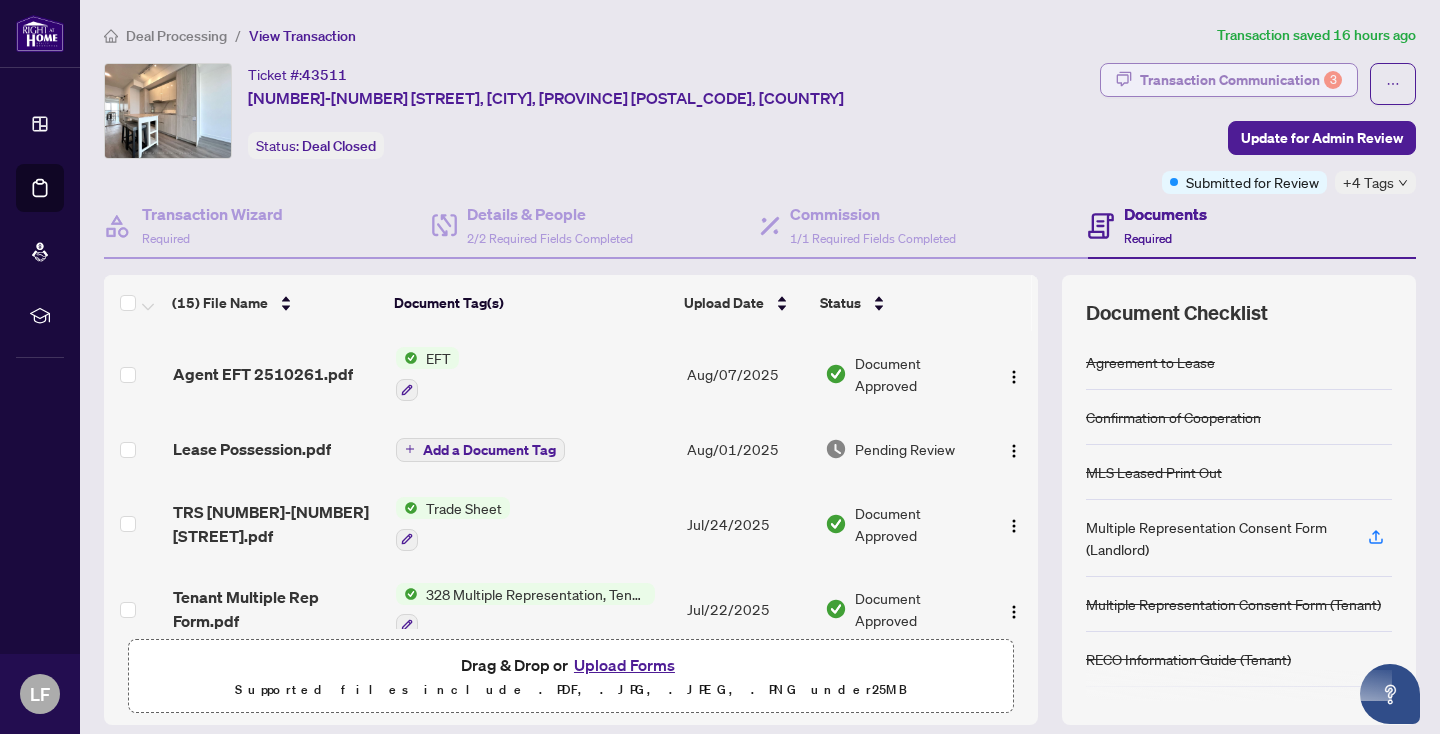 click on "Transaction Communication 3" at bounding box center [1241, 80] 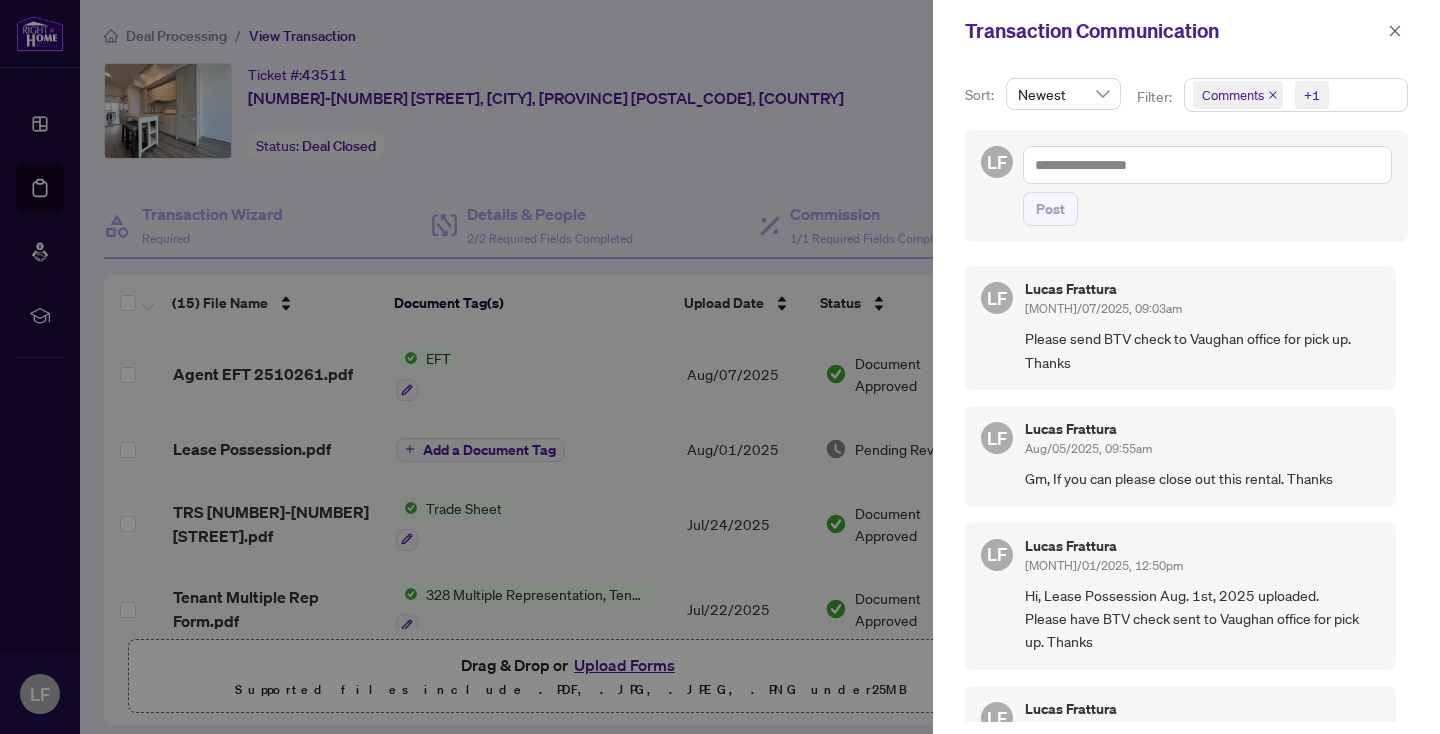 click at bounding box center [720, 367] 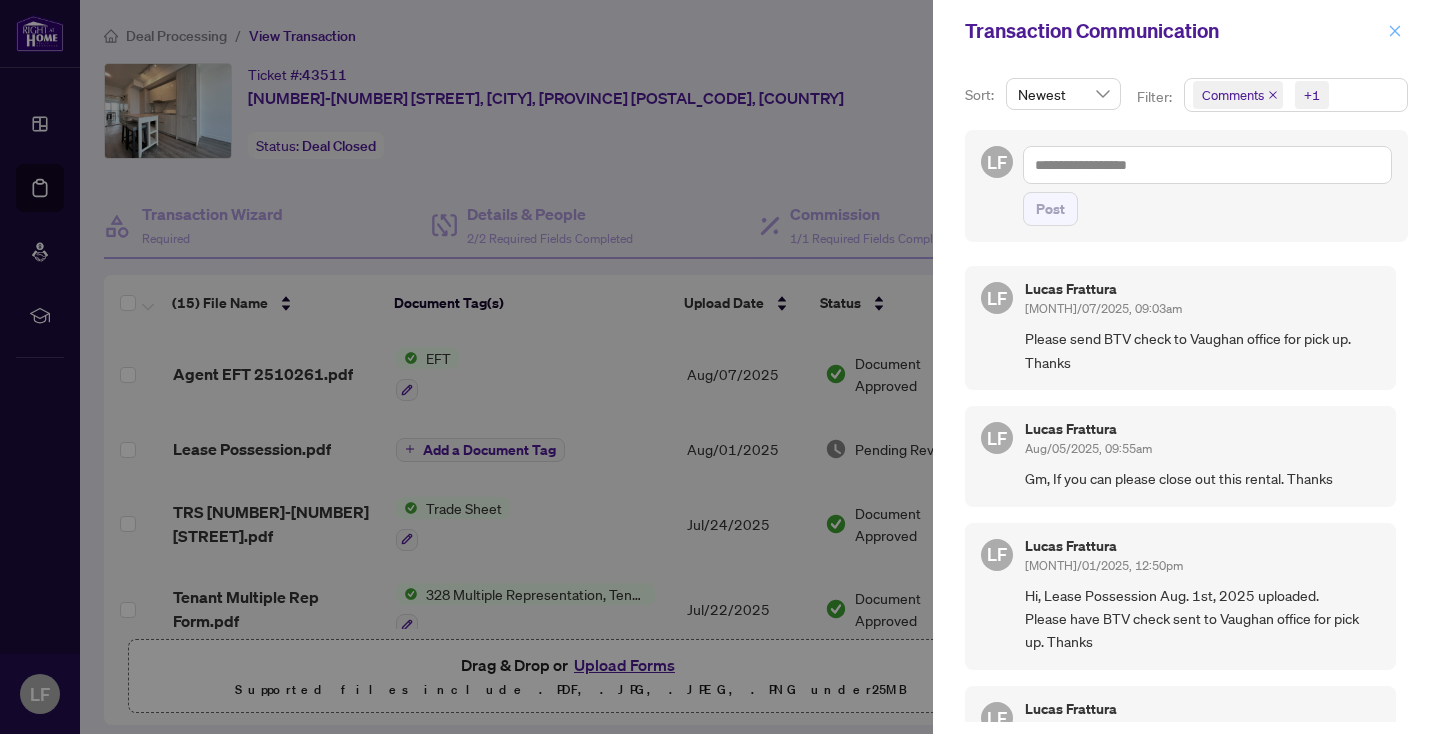 click 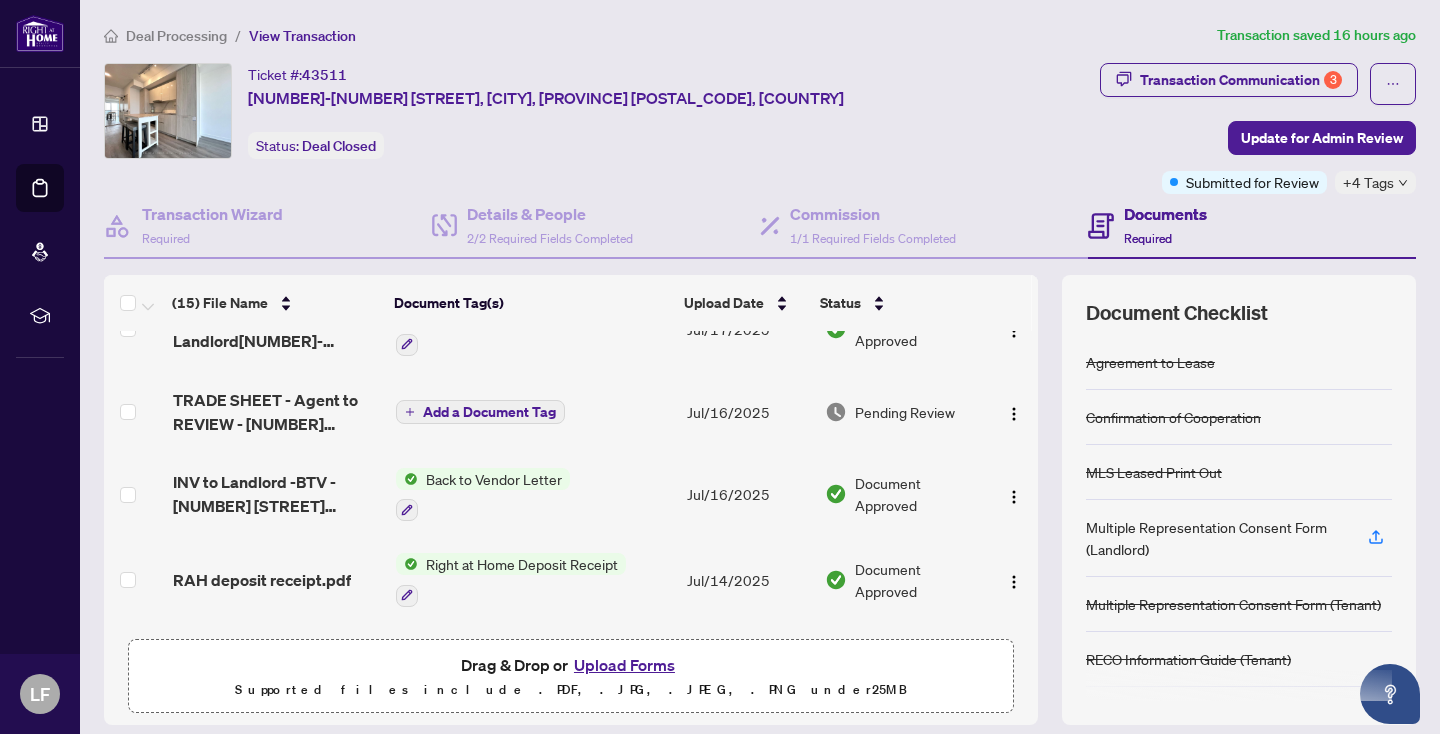 scroll, scrollTop: 0, scrollLeft: 0, axis: both 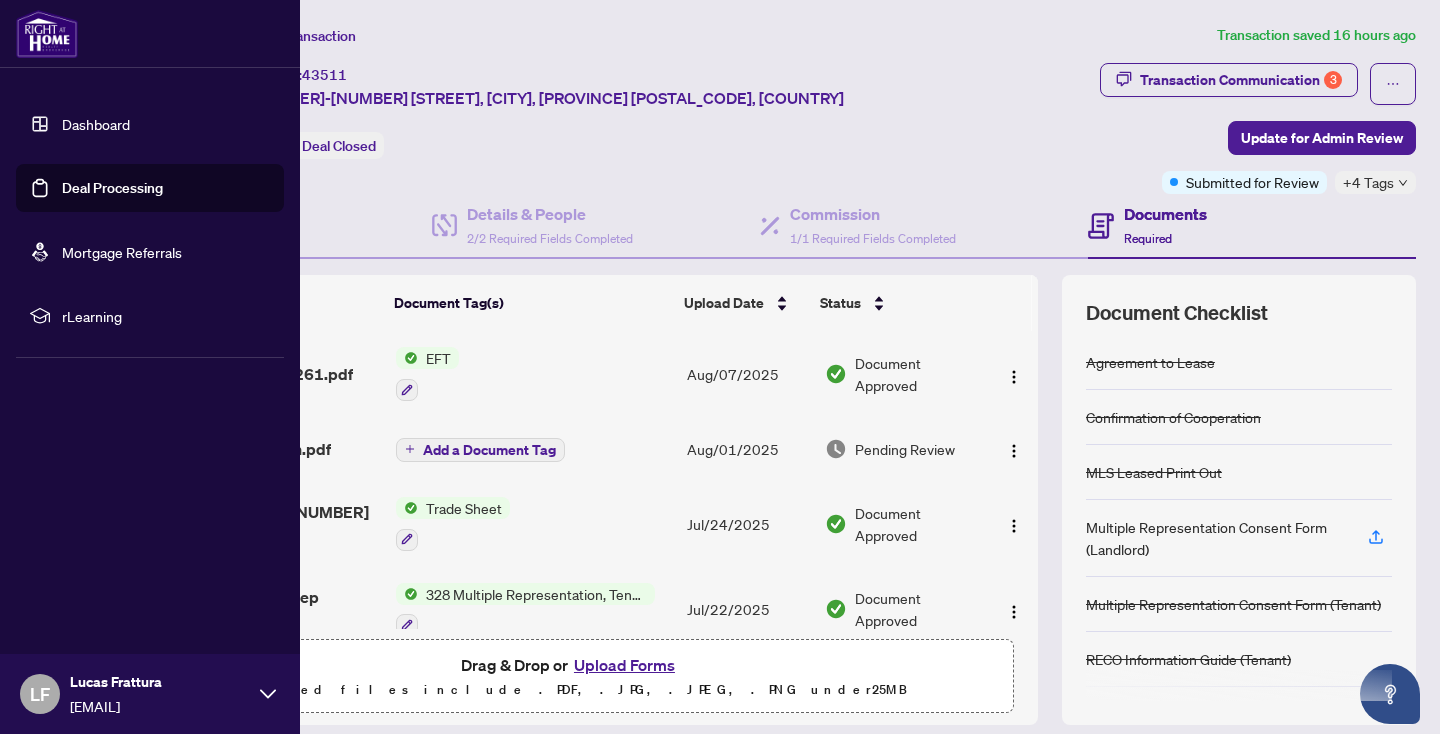 click on "Deal Processing" at bounding box center [112, 188] 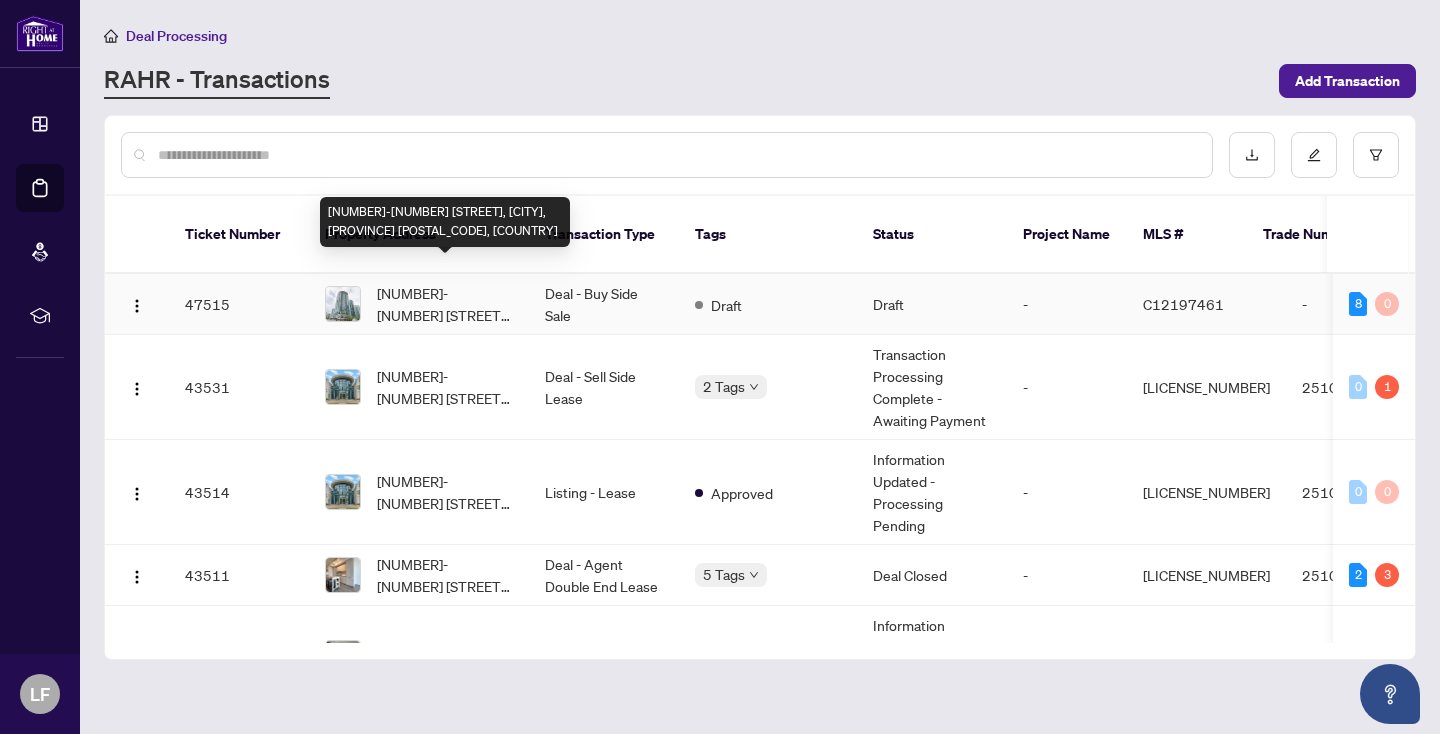 click on "[NUMBER]-[NUMBER] [STREET], [CITY], [PROVINCE] [POSTAL_CODE], [COUNTRY]" at bounding box center (445, 304) 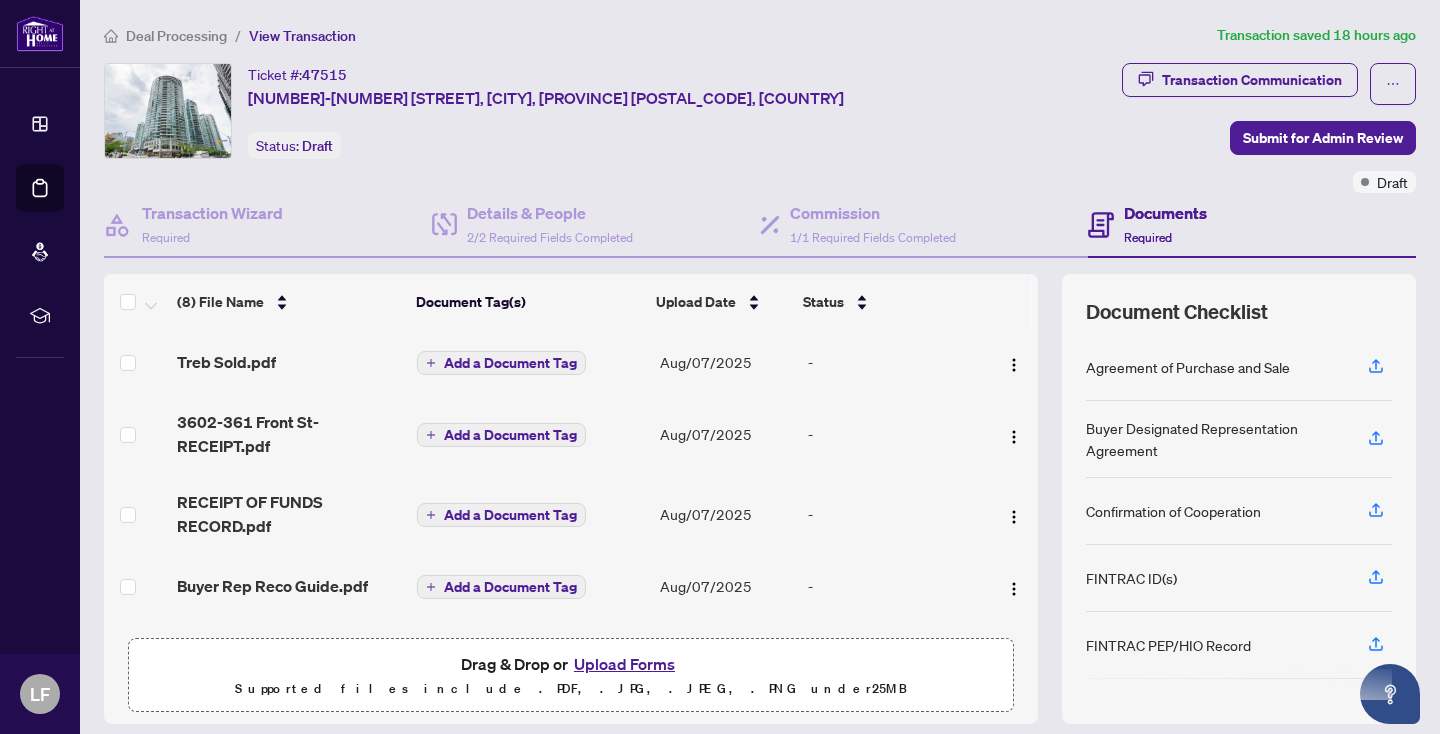 click on "Upload Forms" at bounding box center [624, 664] 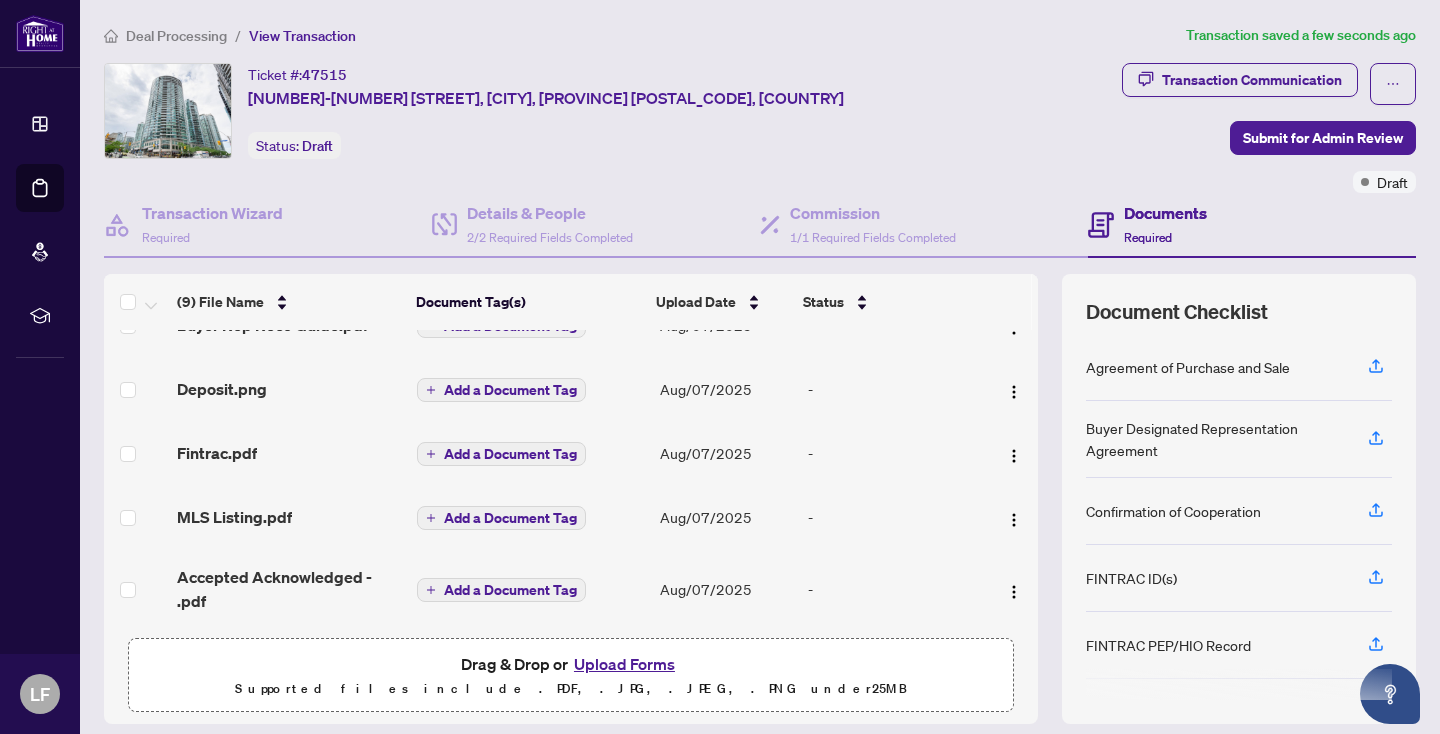 scroll, scrollTop: 333, scrollLeft: 0, axis: vertical 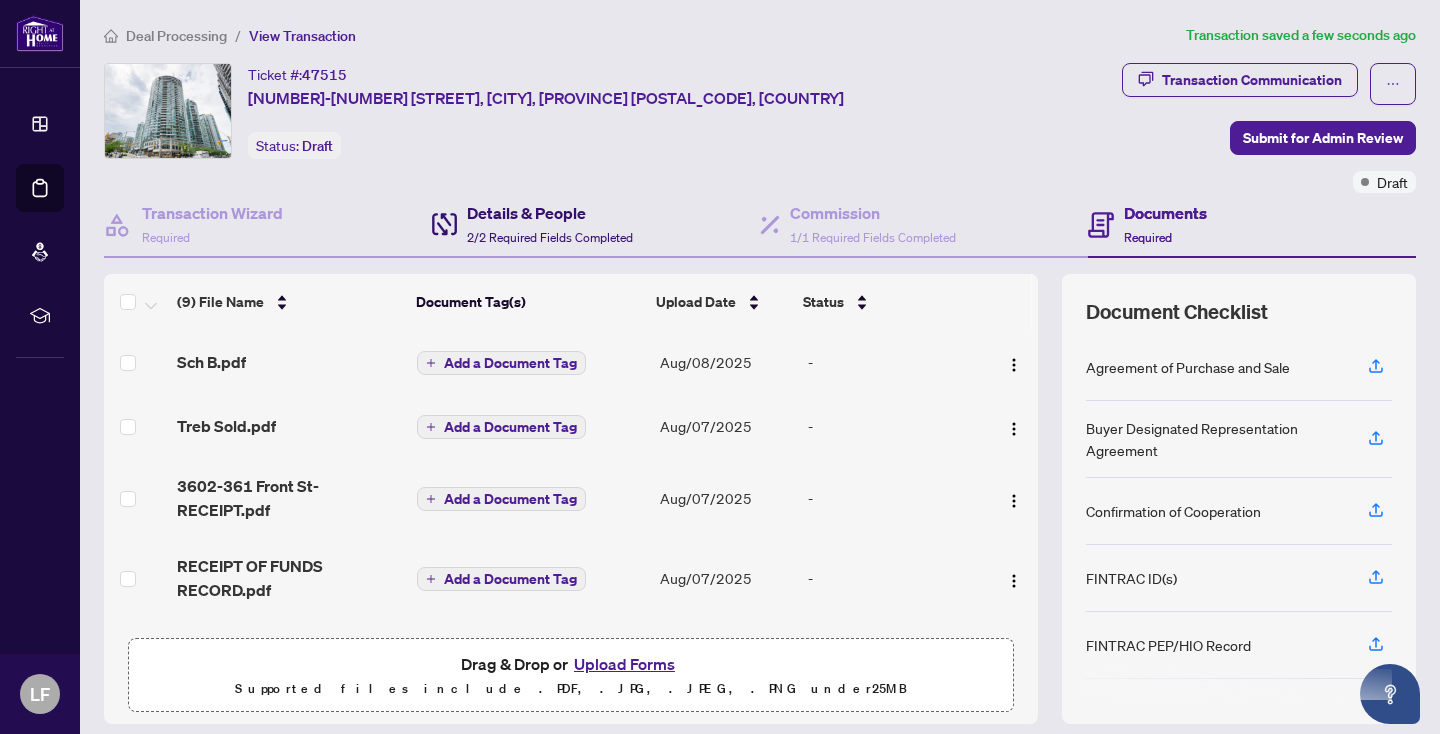 click on "Details & People" at bounding box center (550, 213) 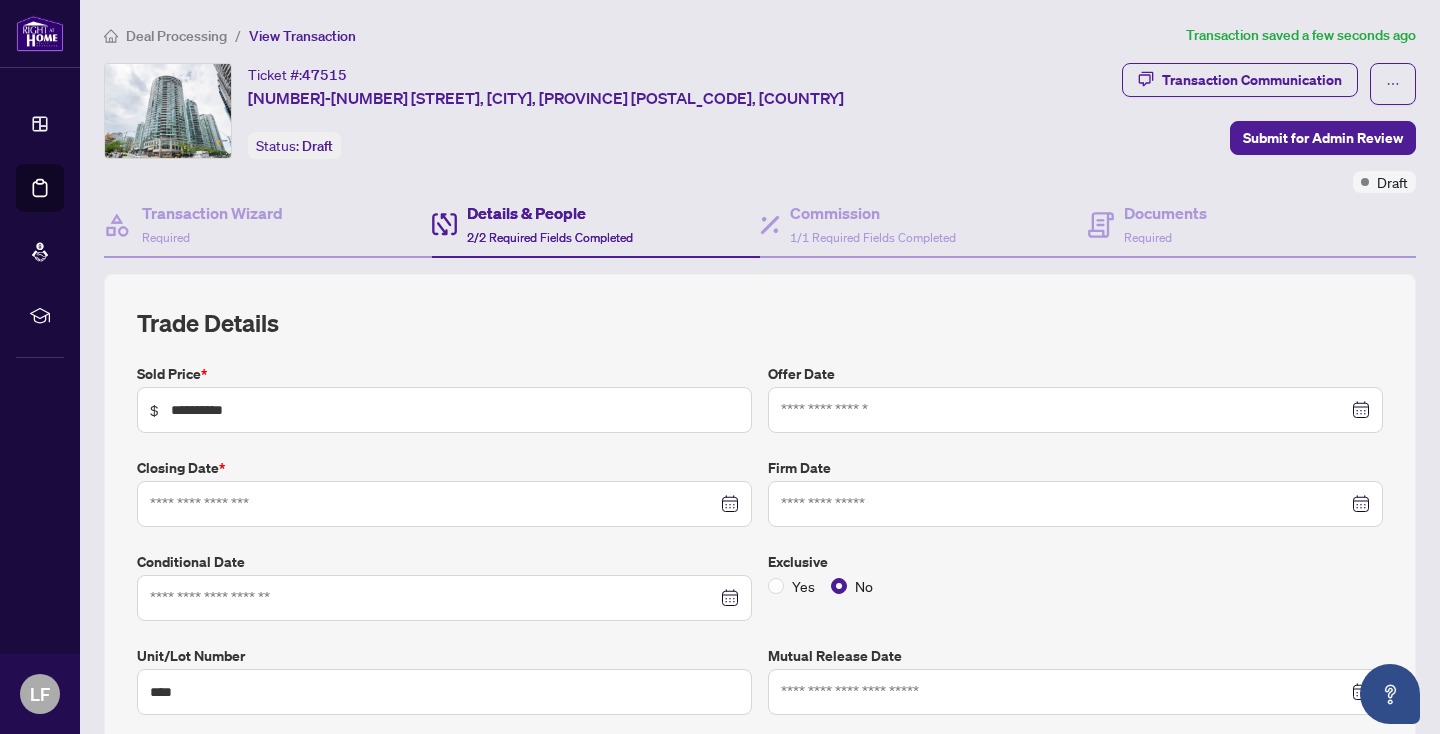 type on "**********" 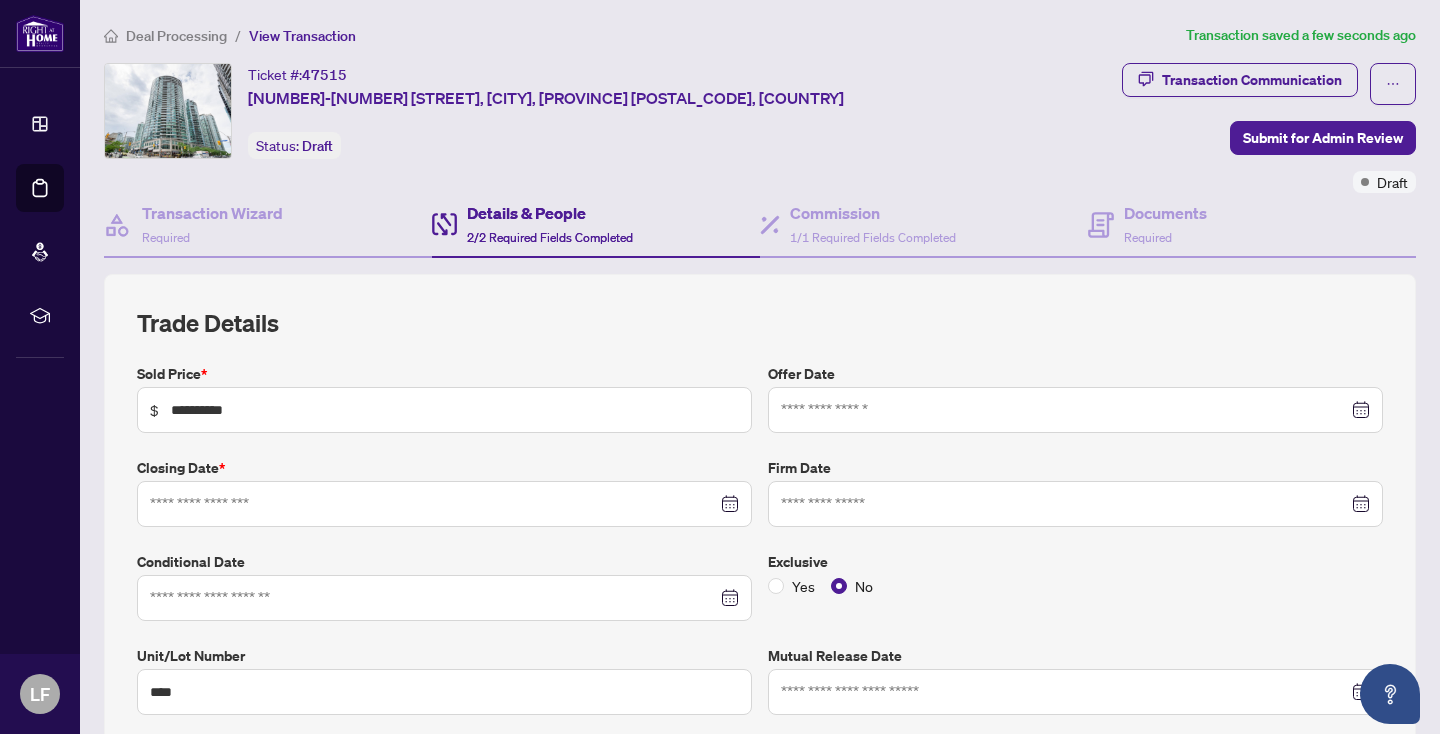 type on "**********" 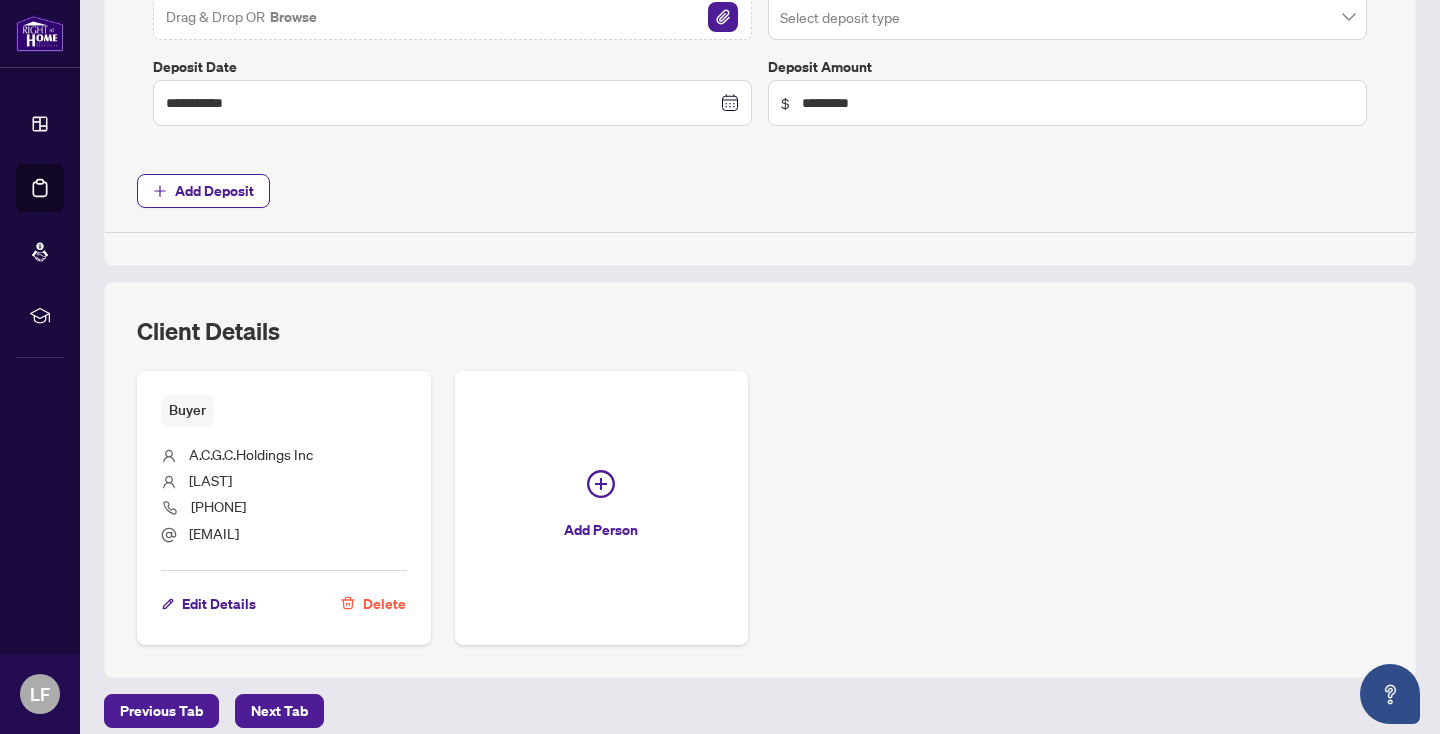 scroll, scrollTop: 903, scrollLeft: 0, axis: vertical 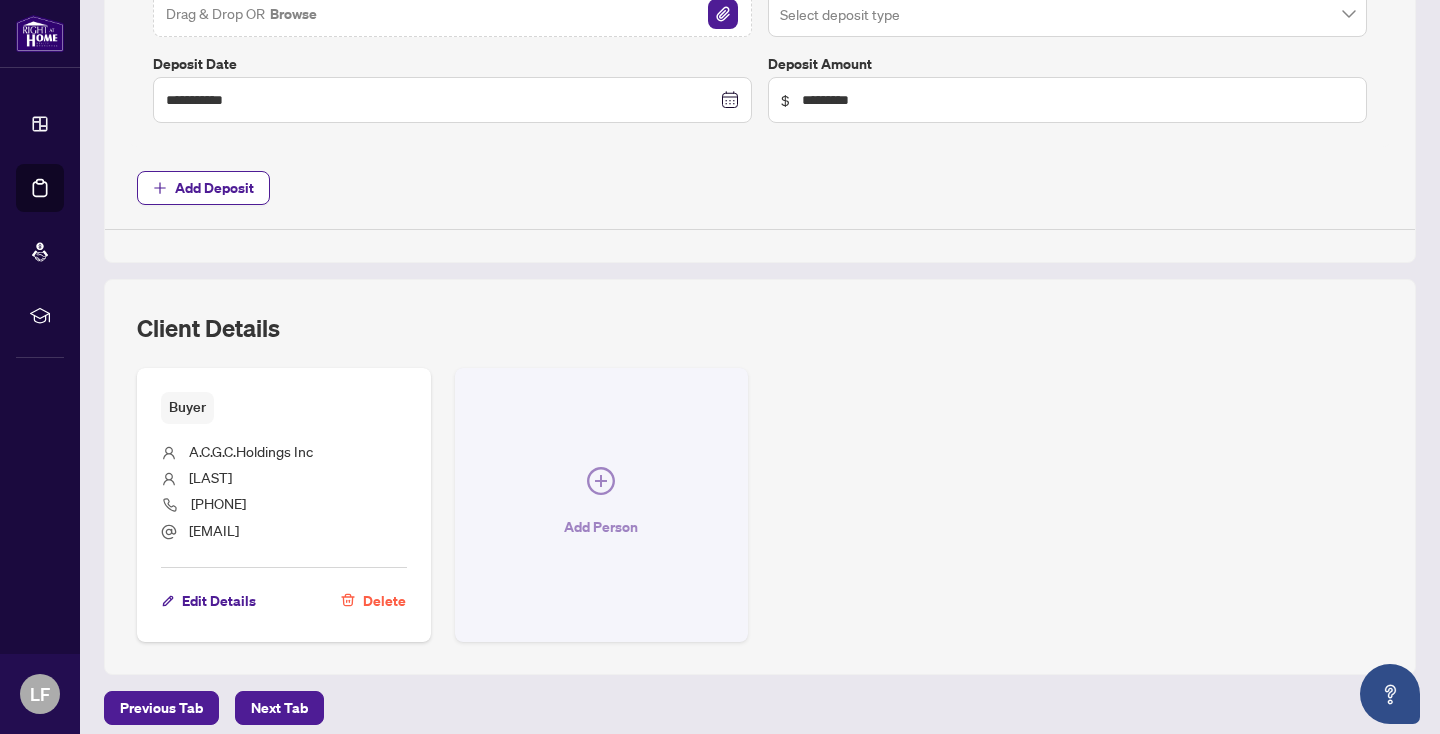 click 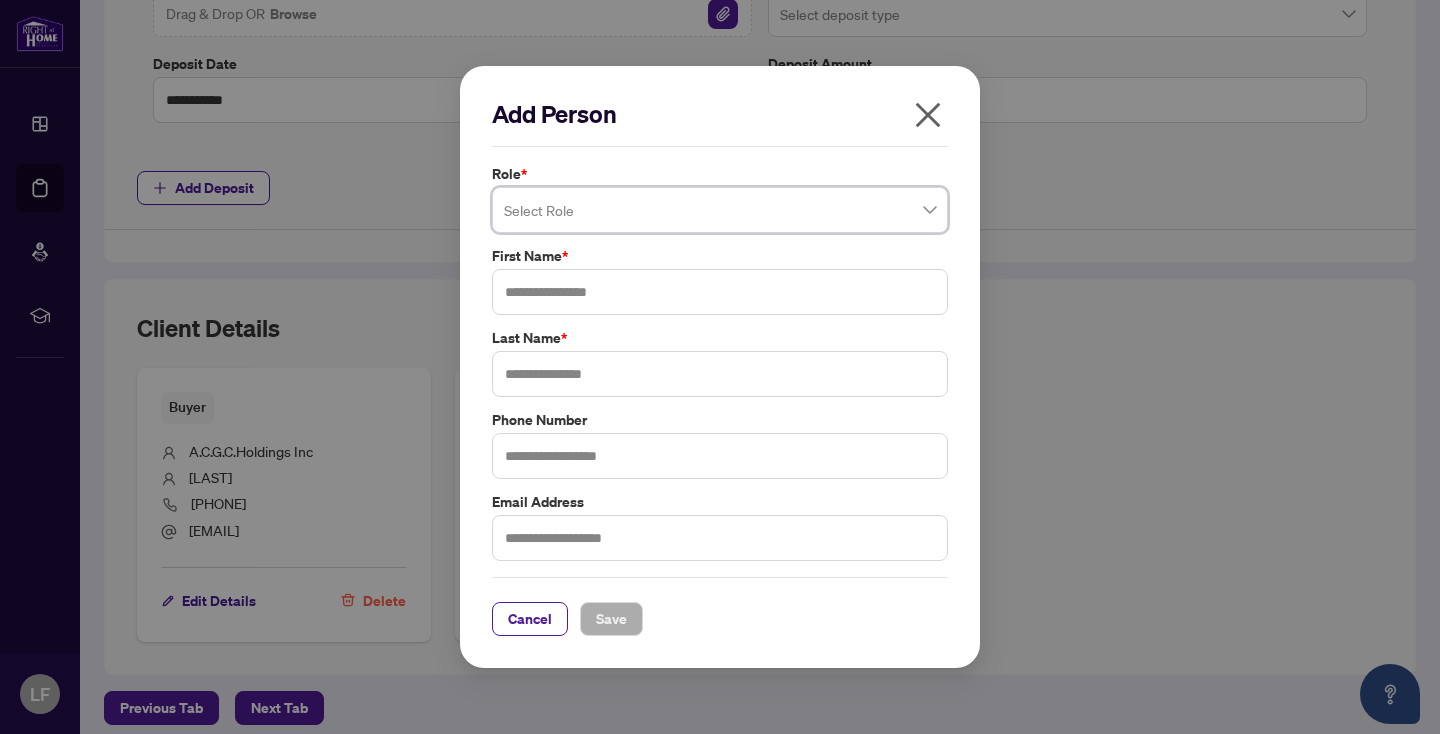 click at bounding box center (720, 210) 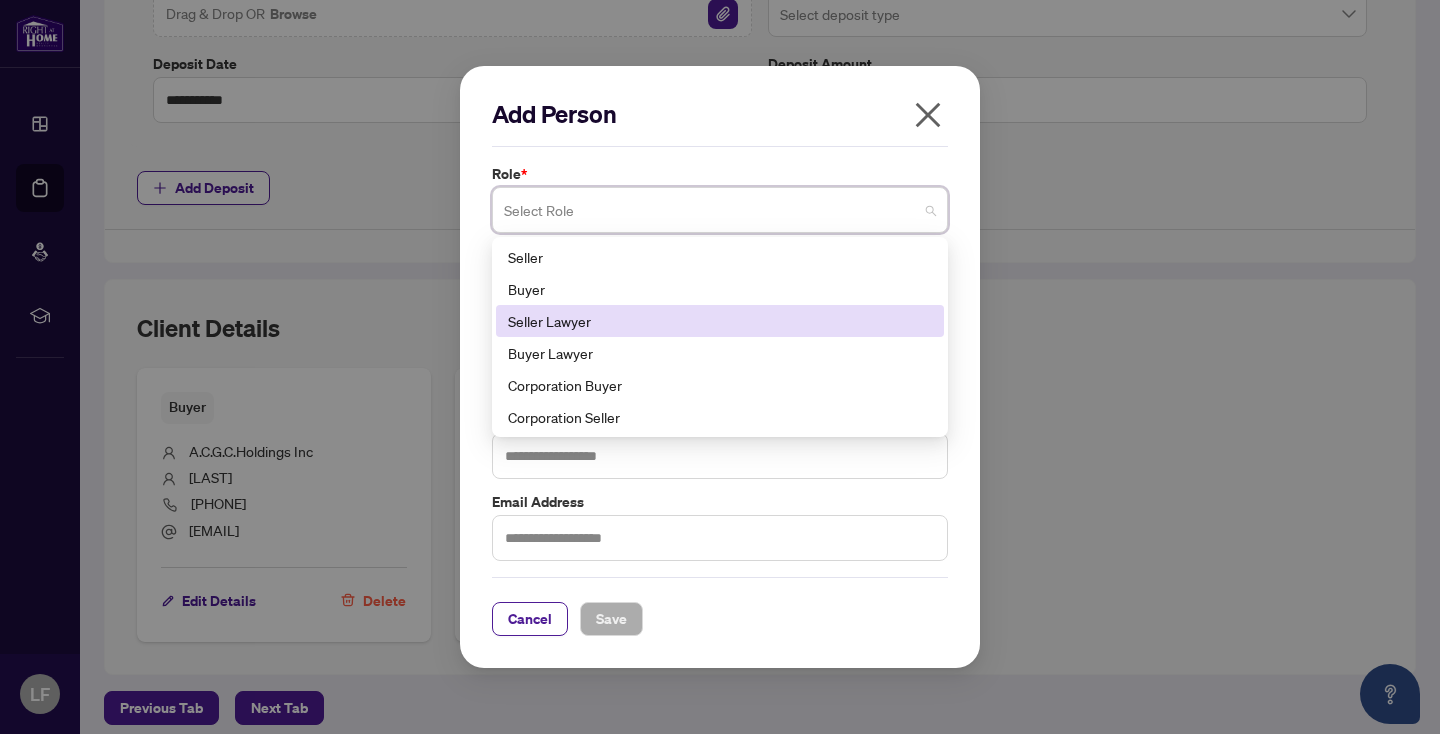 click on "Seller Lawyer" at bounding box center [720, 321] 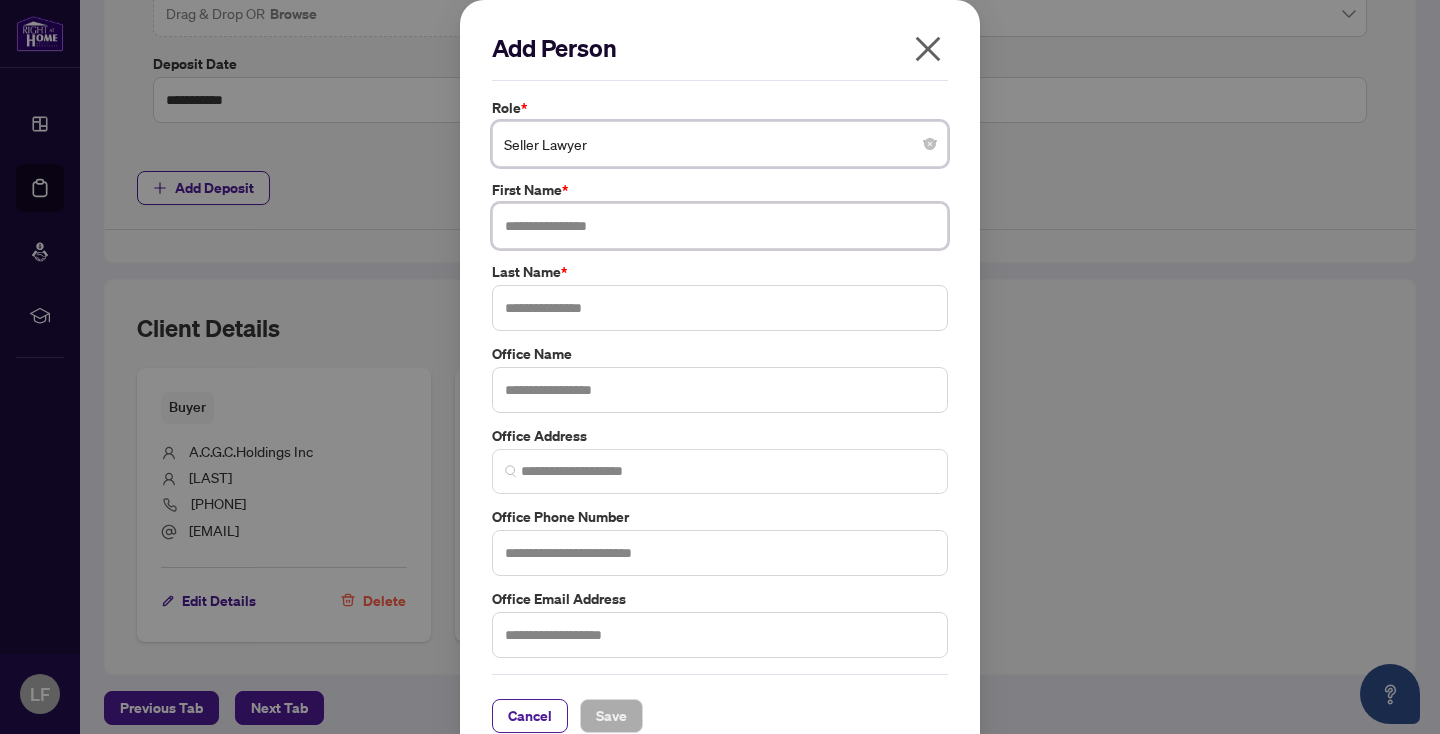 click at bounding box center [720, 226] 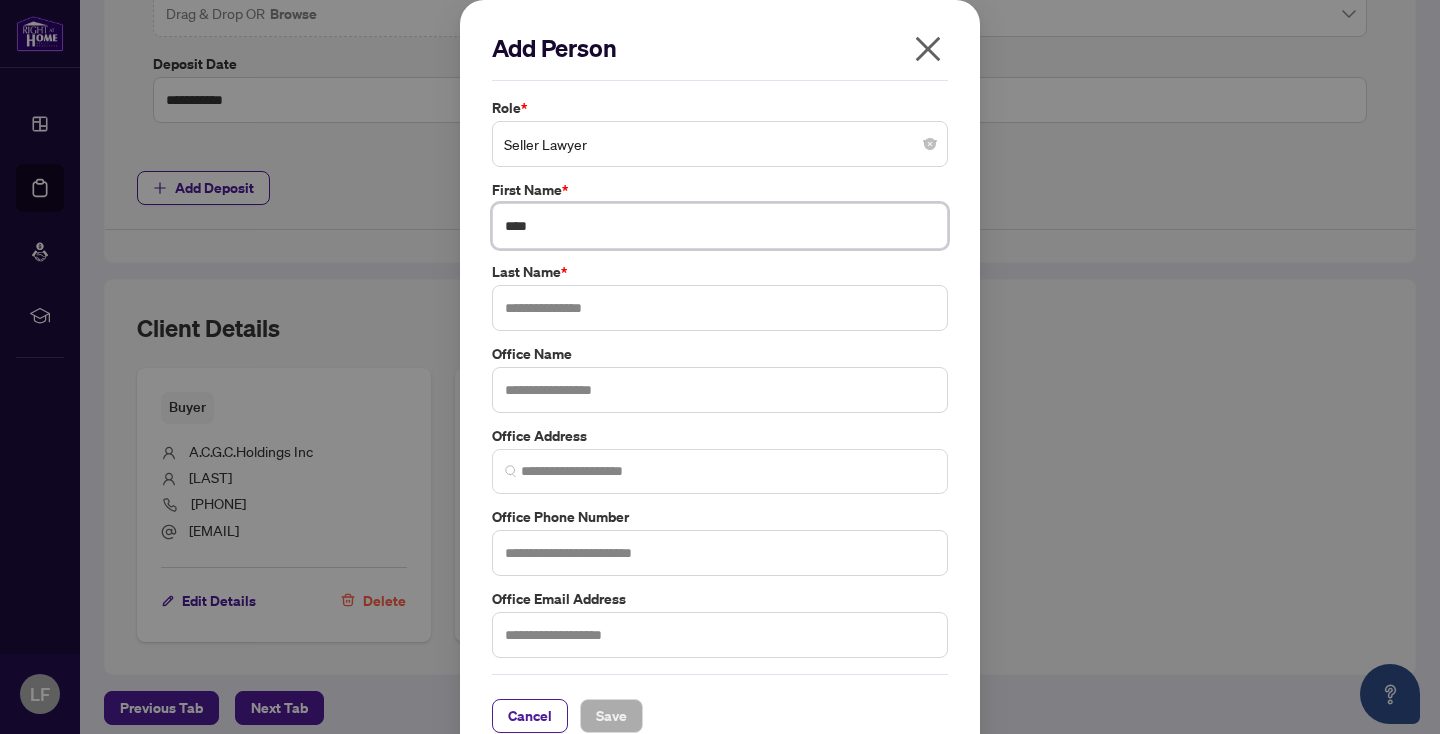 type on "****" 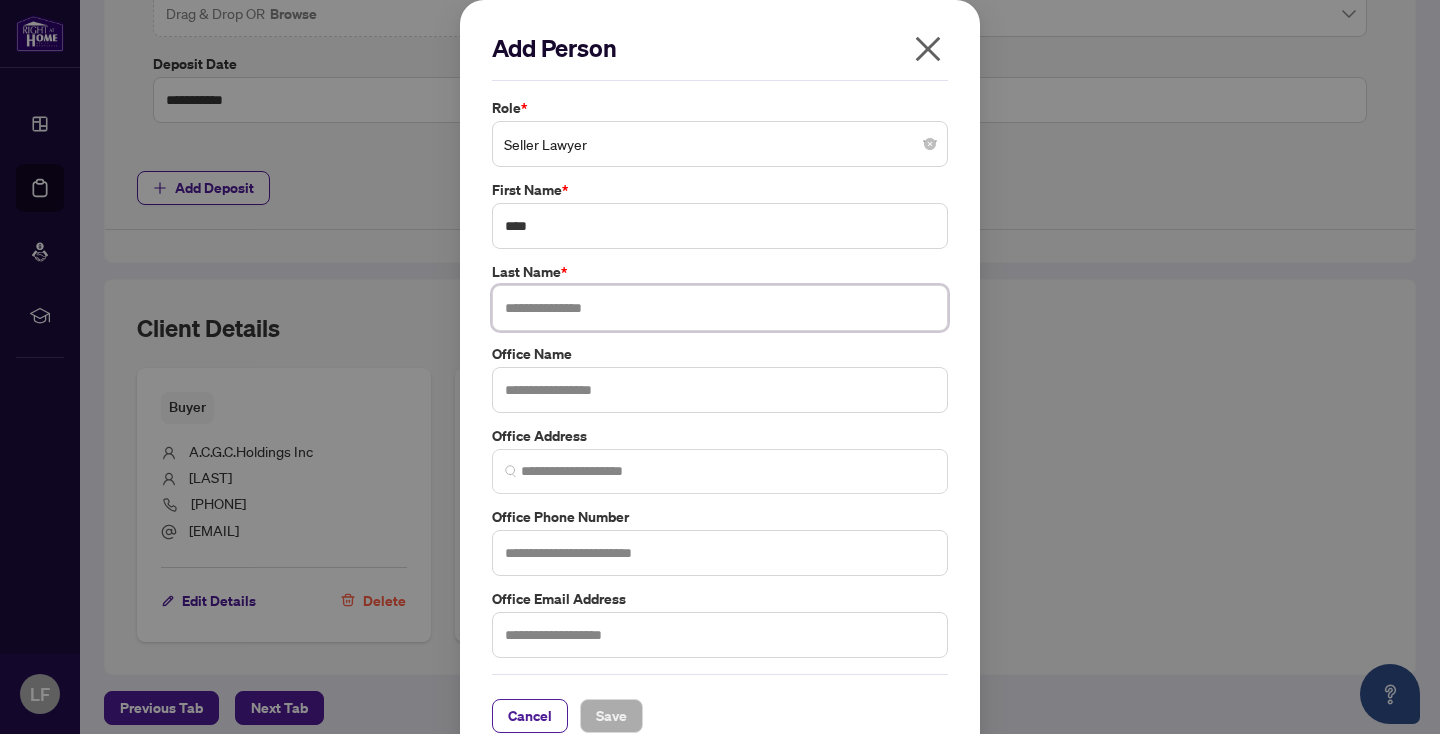 click at bounding box center [720, 308] 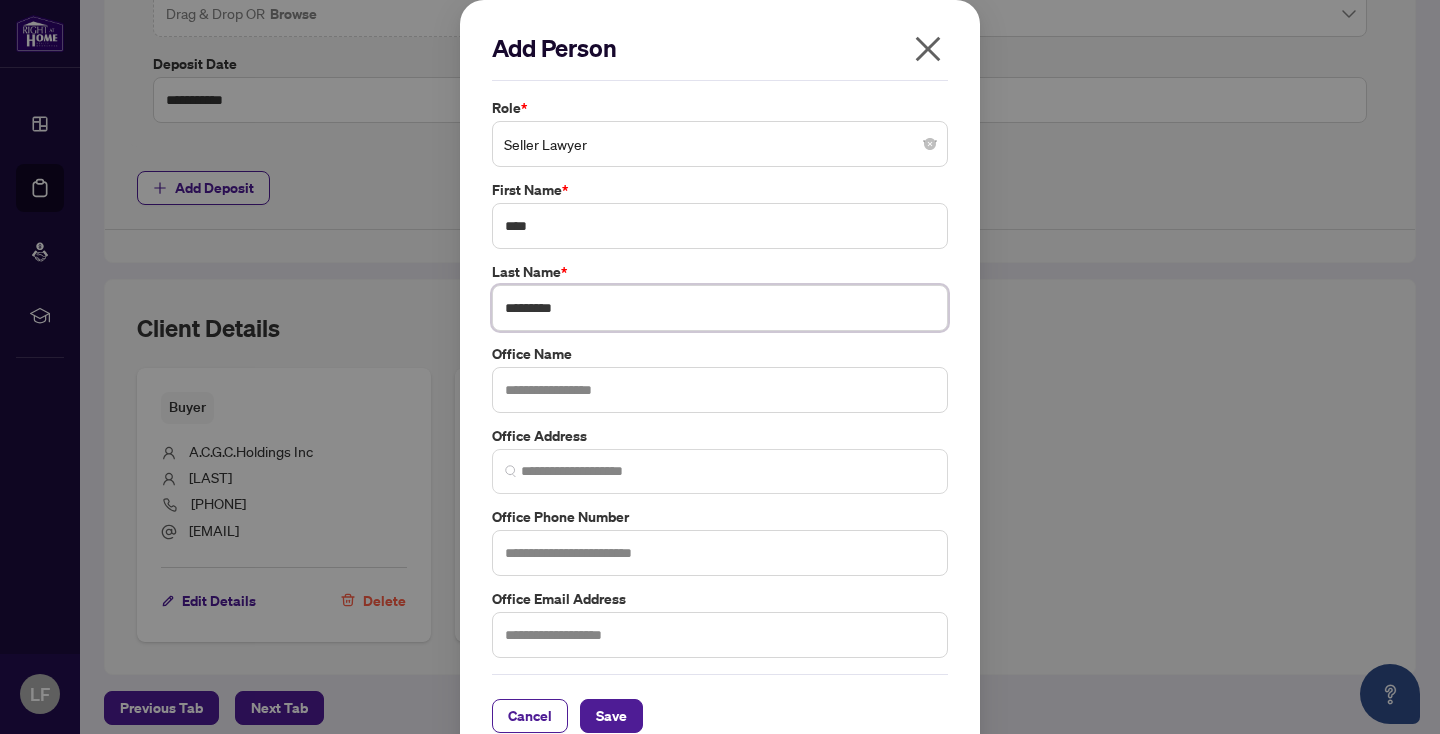 type on "*********" 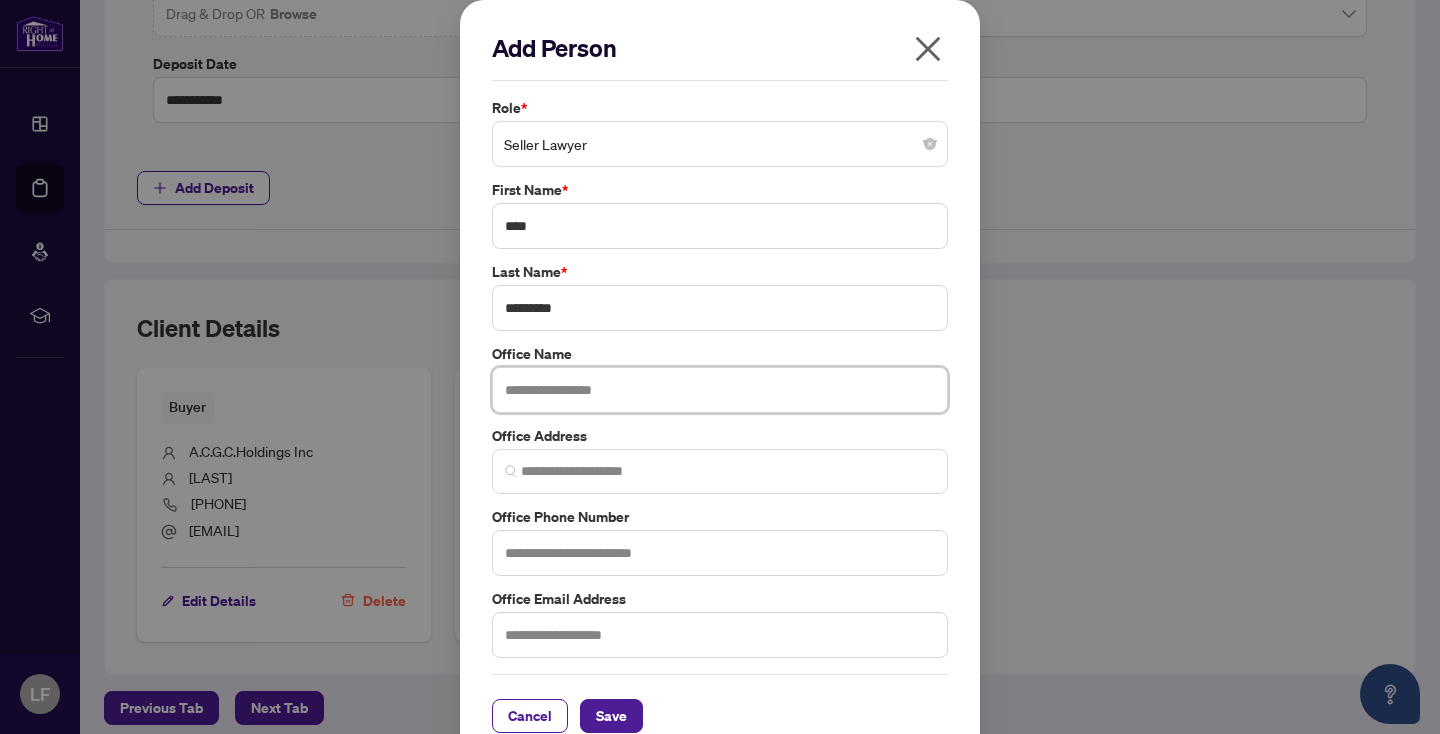click at bounding box center (720, 390) 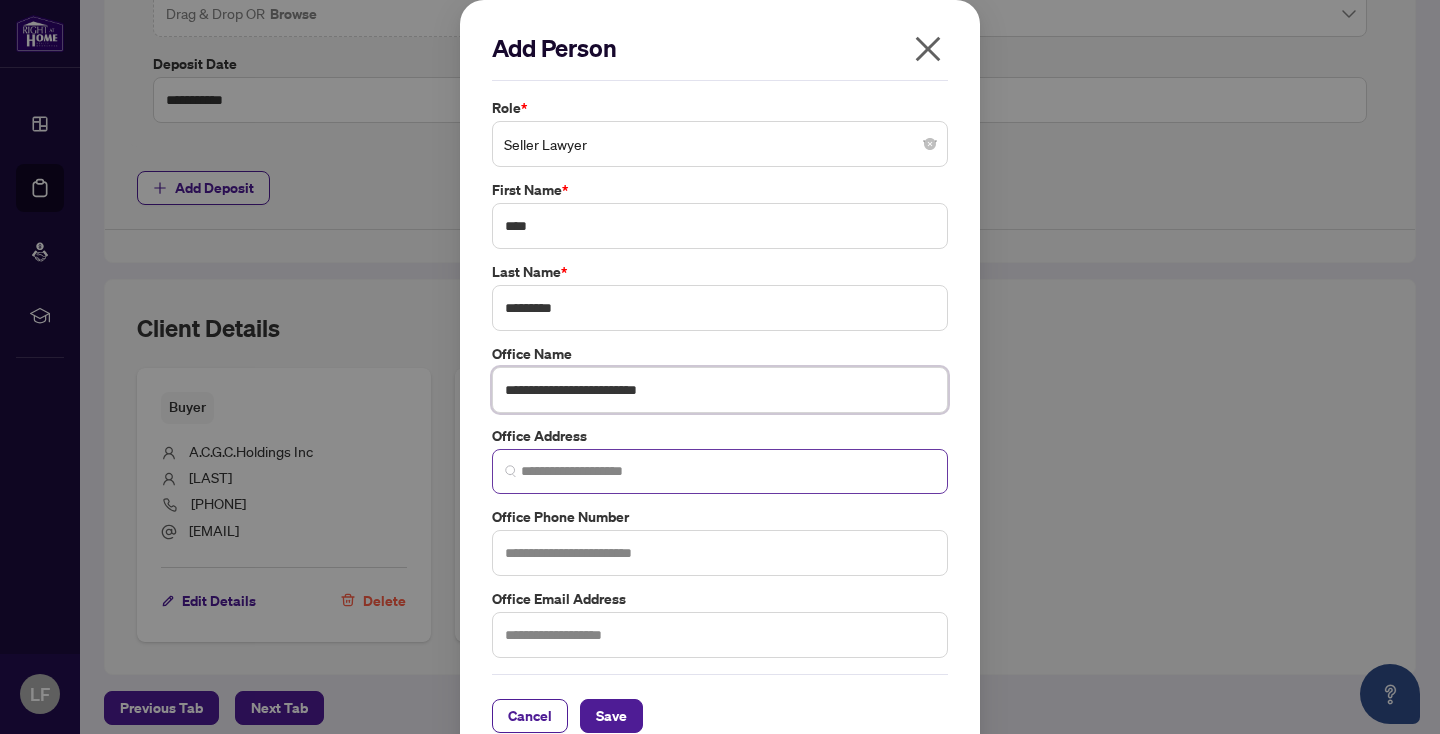 type on "**********" 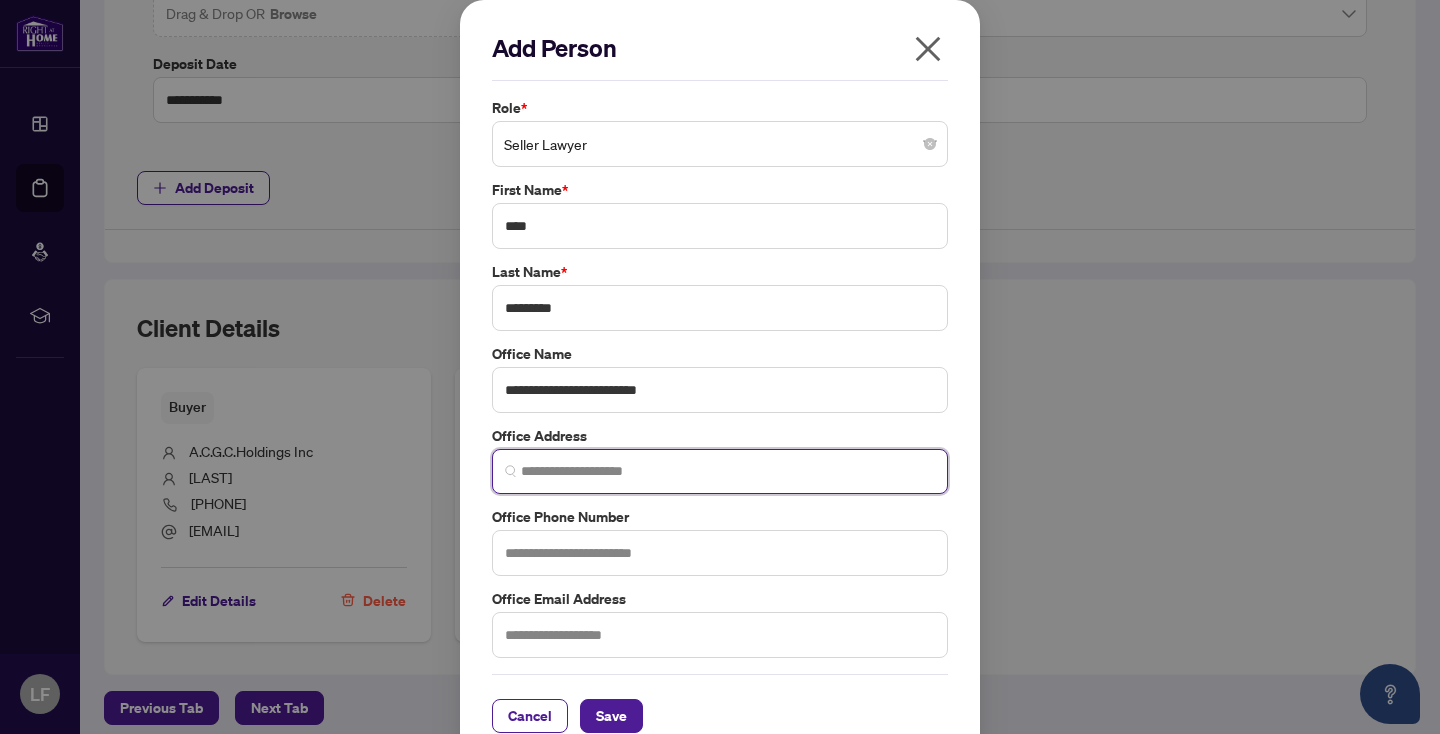 click at bounding box center [728, 471] 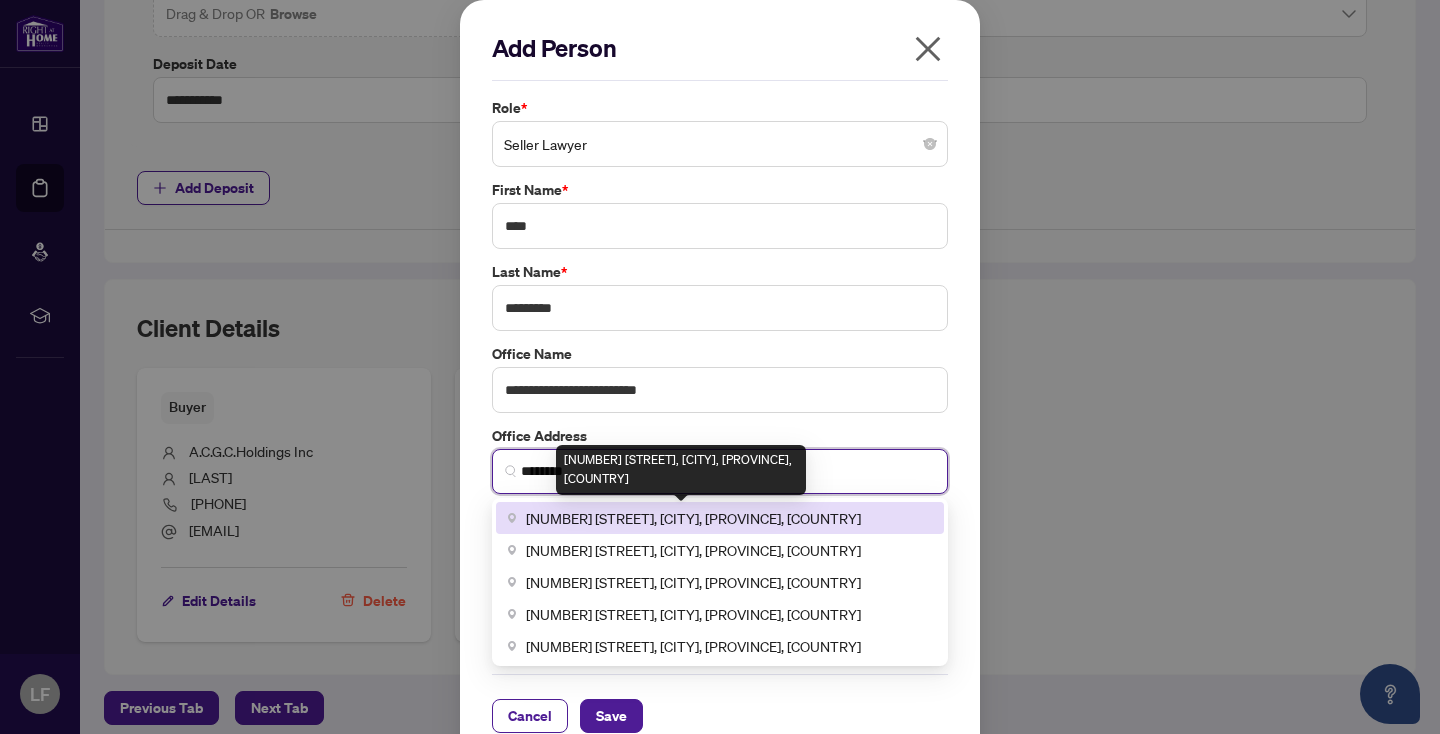 click on "[NUMBER] [STREET], [CITY], [PROVINCE], [COUNTRY]" at bounding box center [693, 518] 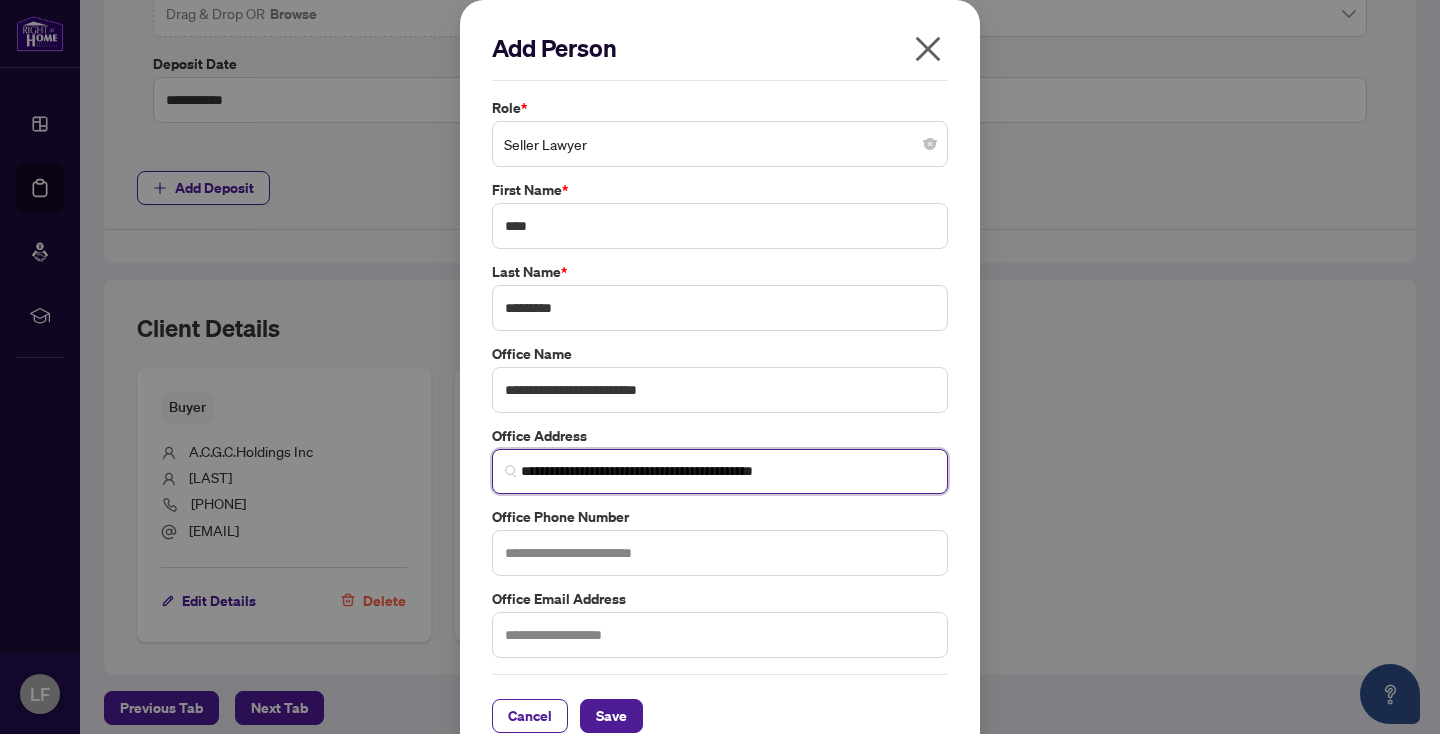 type on "**********" 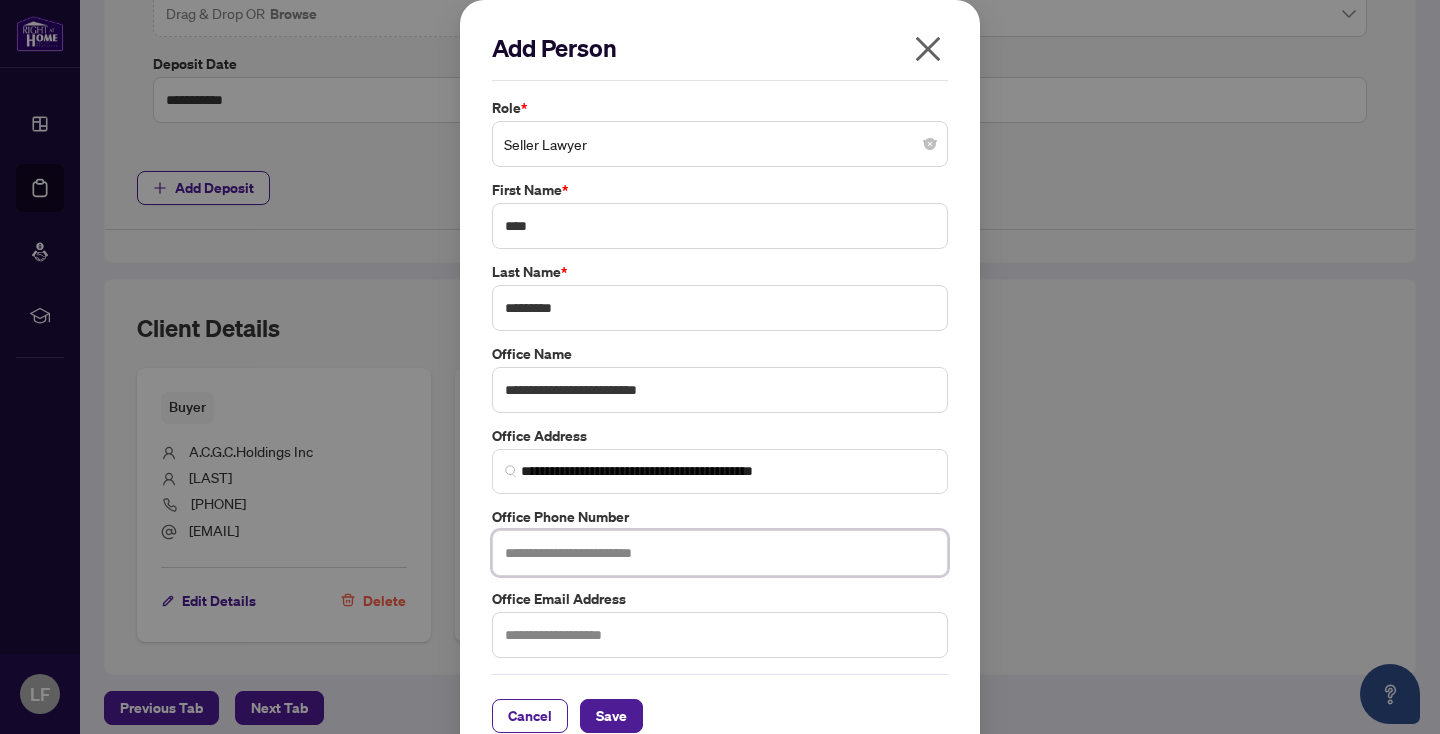 click at bounding box center [720, 553] 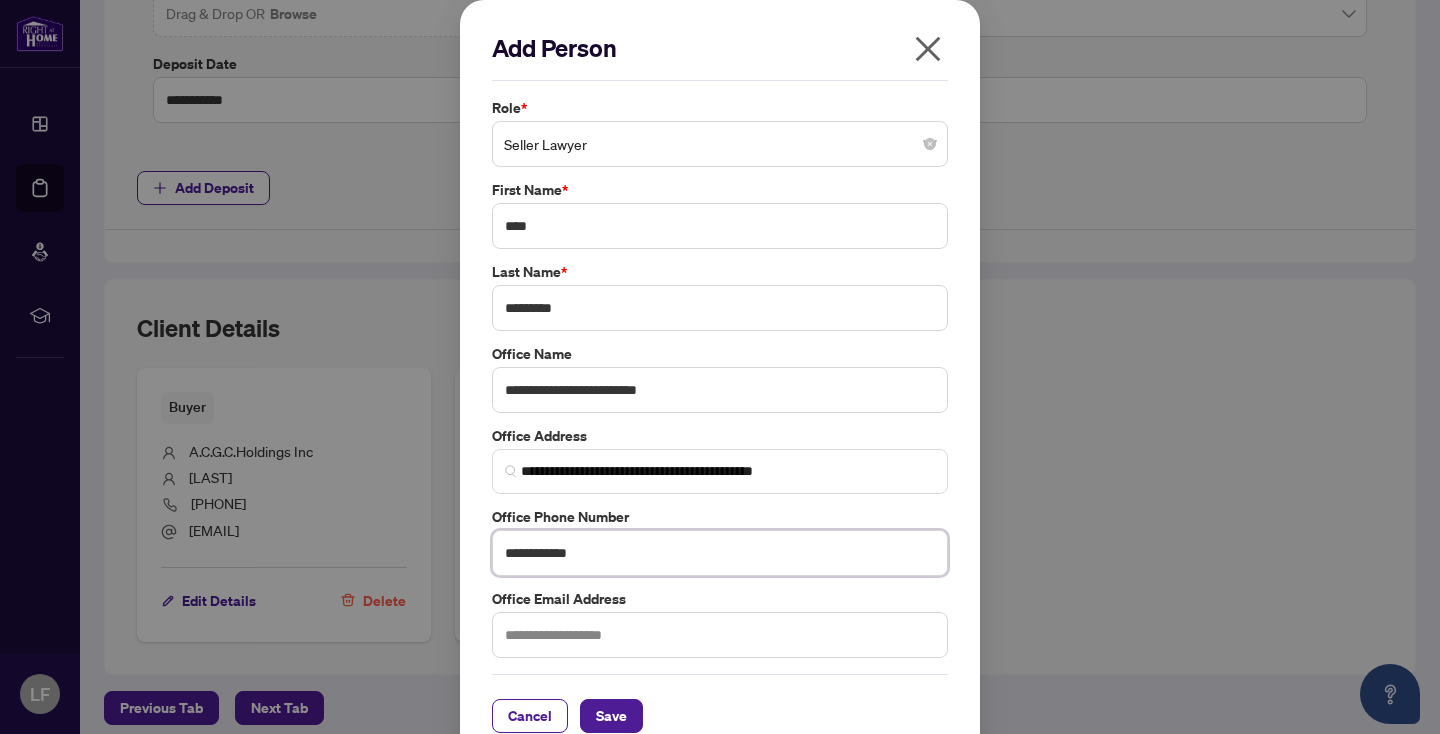type on "**********" 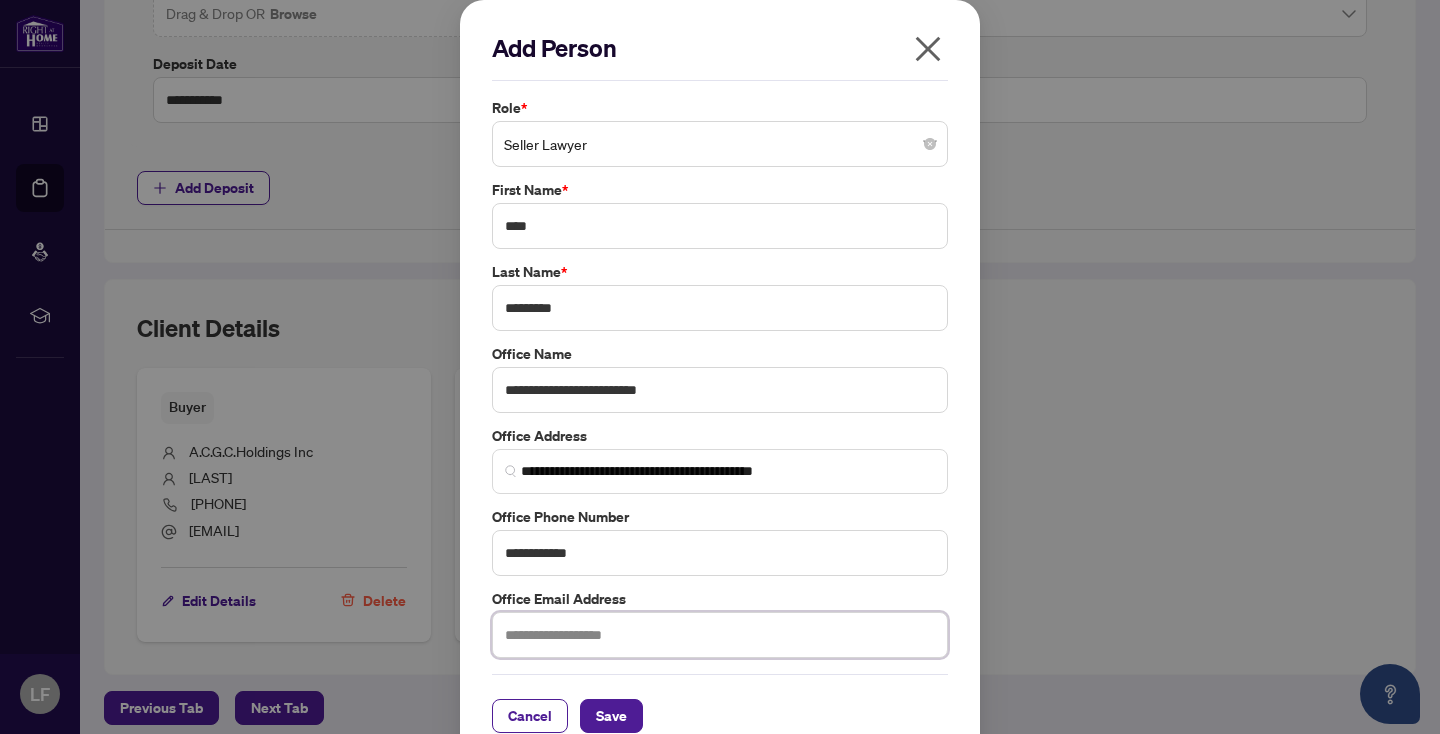 click at bounding box center (720, 635) 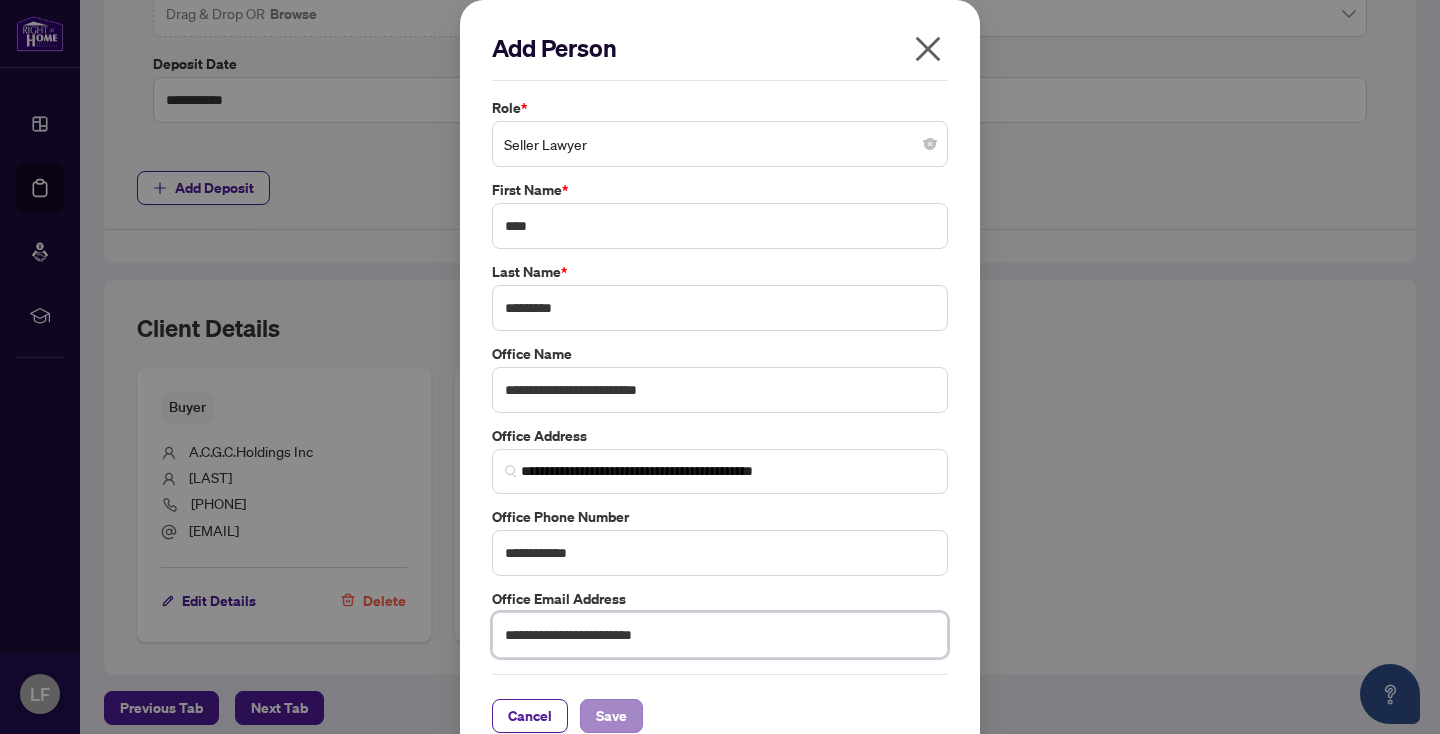 type on "**********" 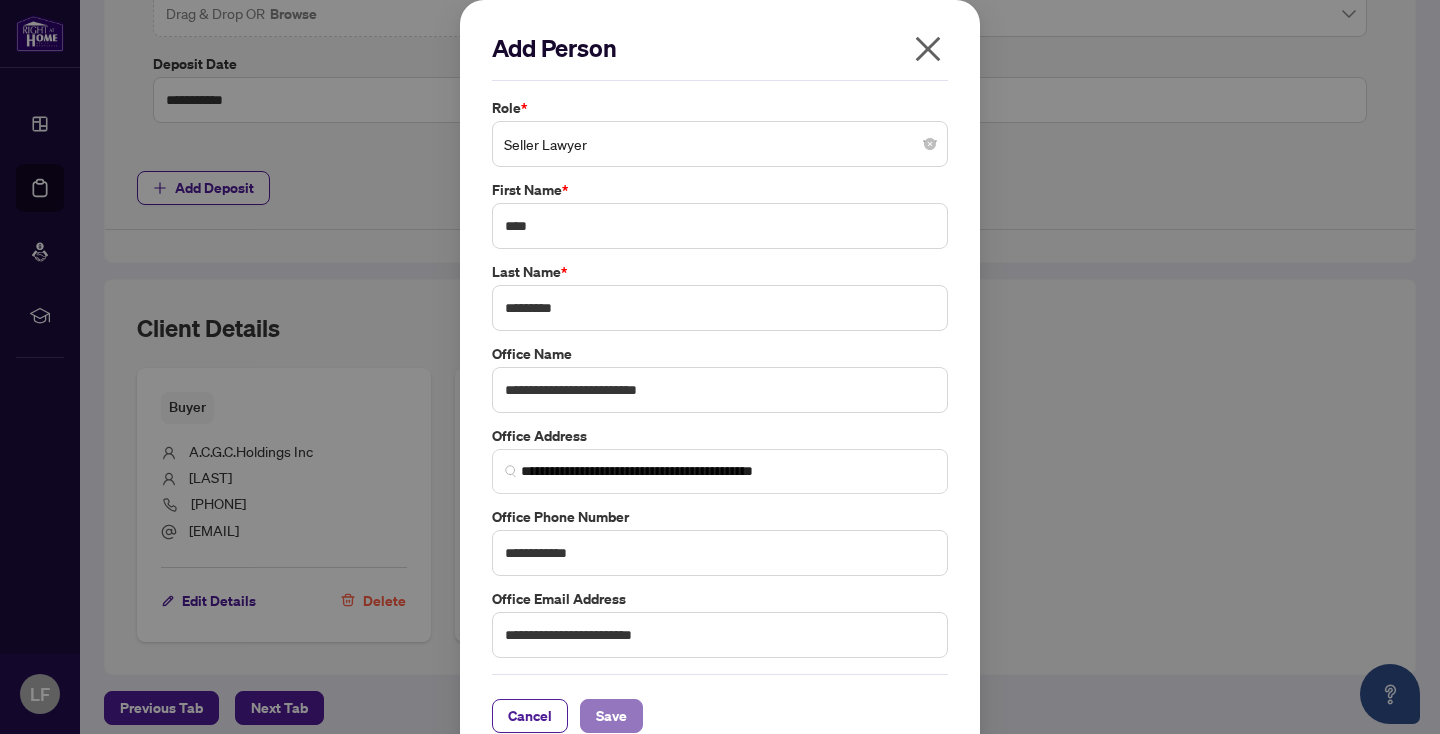click on "Save" at bounding box center [611, 716] 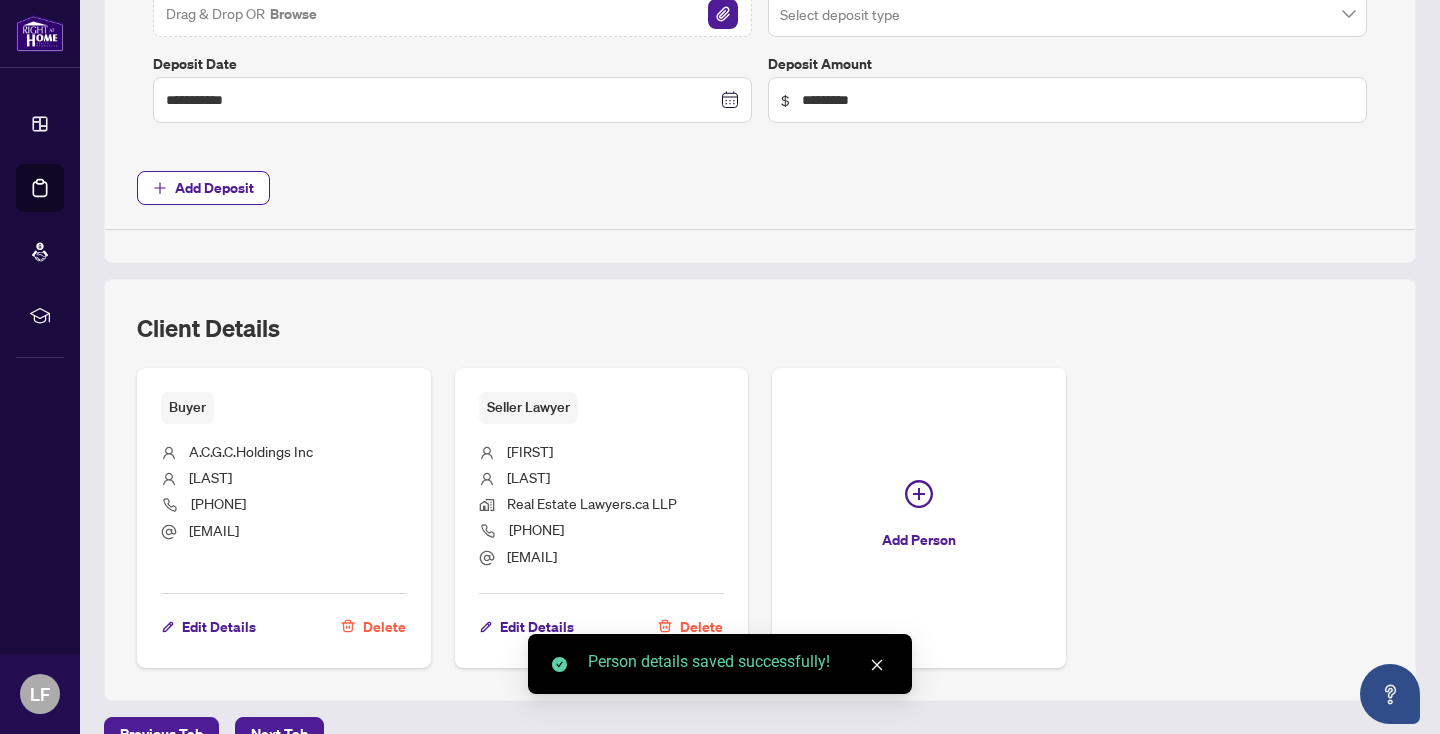 click on "Buyer     A.C.G.C.Holdings Inc     [LAST]
[PHONE]
[EMAIL] Edit Details Delete Seller Lawyer     [FIRST]     [LAST]
Real Estate Lawyers.ca LLP
[PHONE]
[EMAIL] Edit Details Delete Add Person" at bounding box center [760, 517] 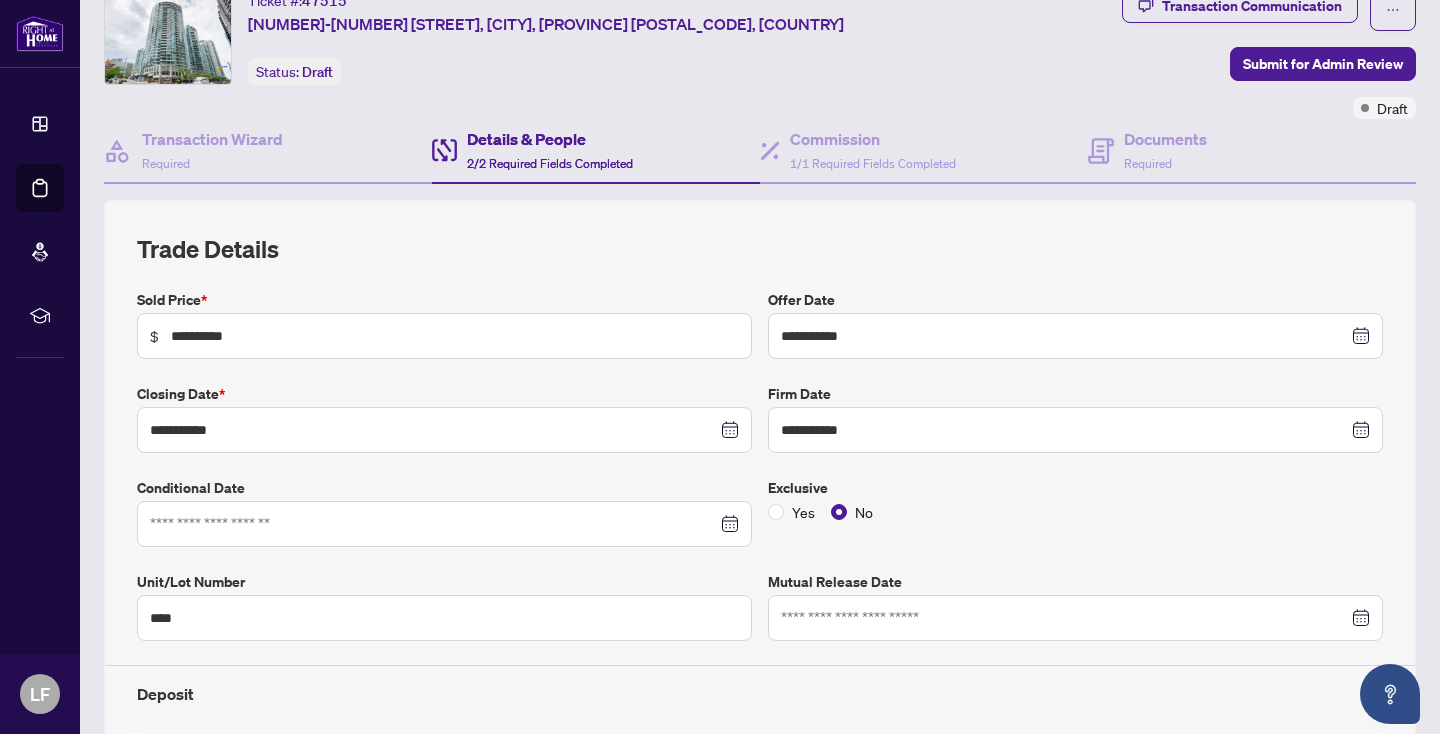scroll, scrollTop: 0, scrollLeft: 0, axis: both 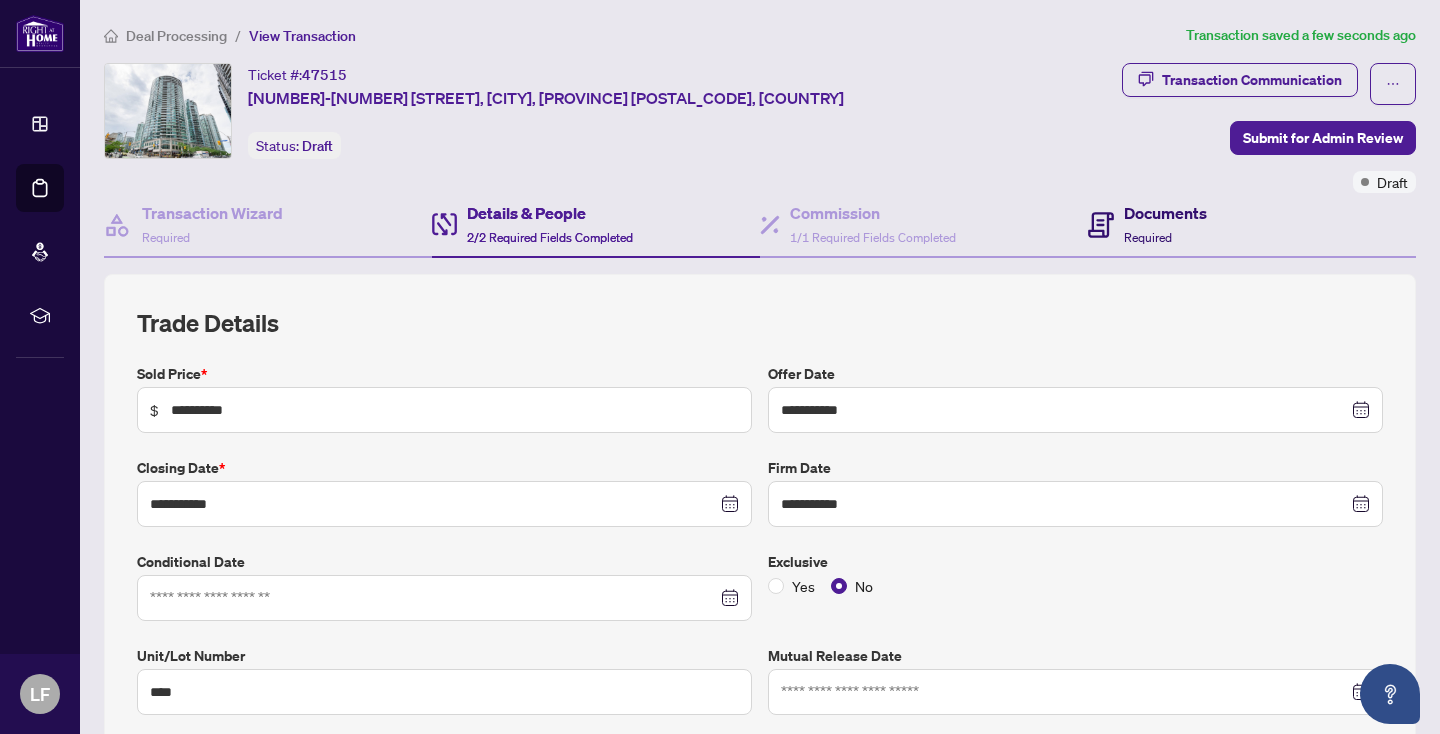 click on "Documents" at bounding box center [1165, 213] 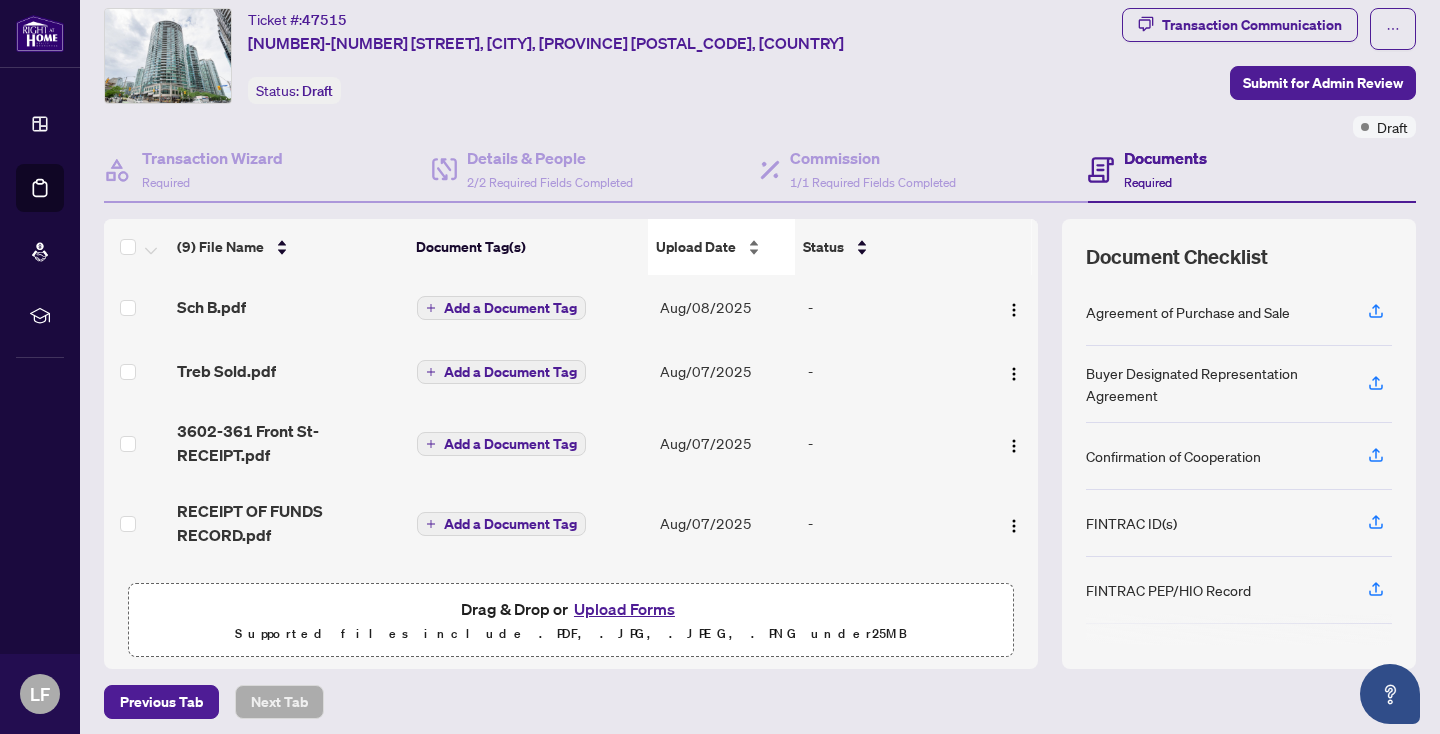 scroll, scrollTop: 54, scrollLeft: 0, axis: vertical 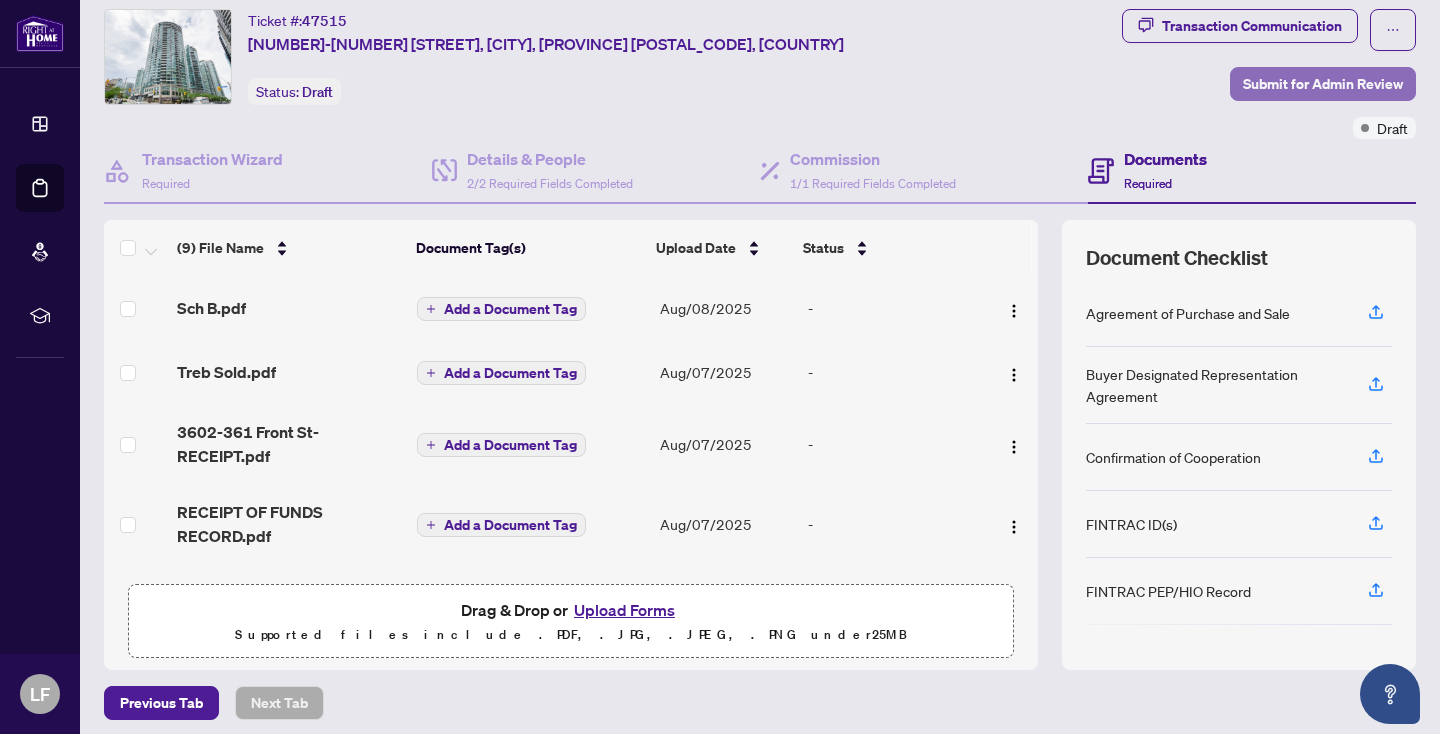 click on "Submit for Admin Review" at bounding box center (1323, 84) 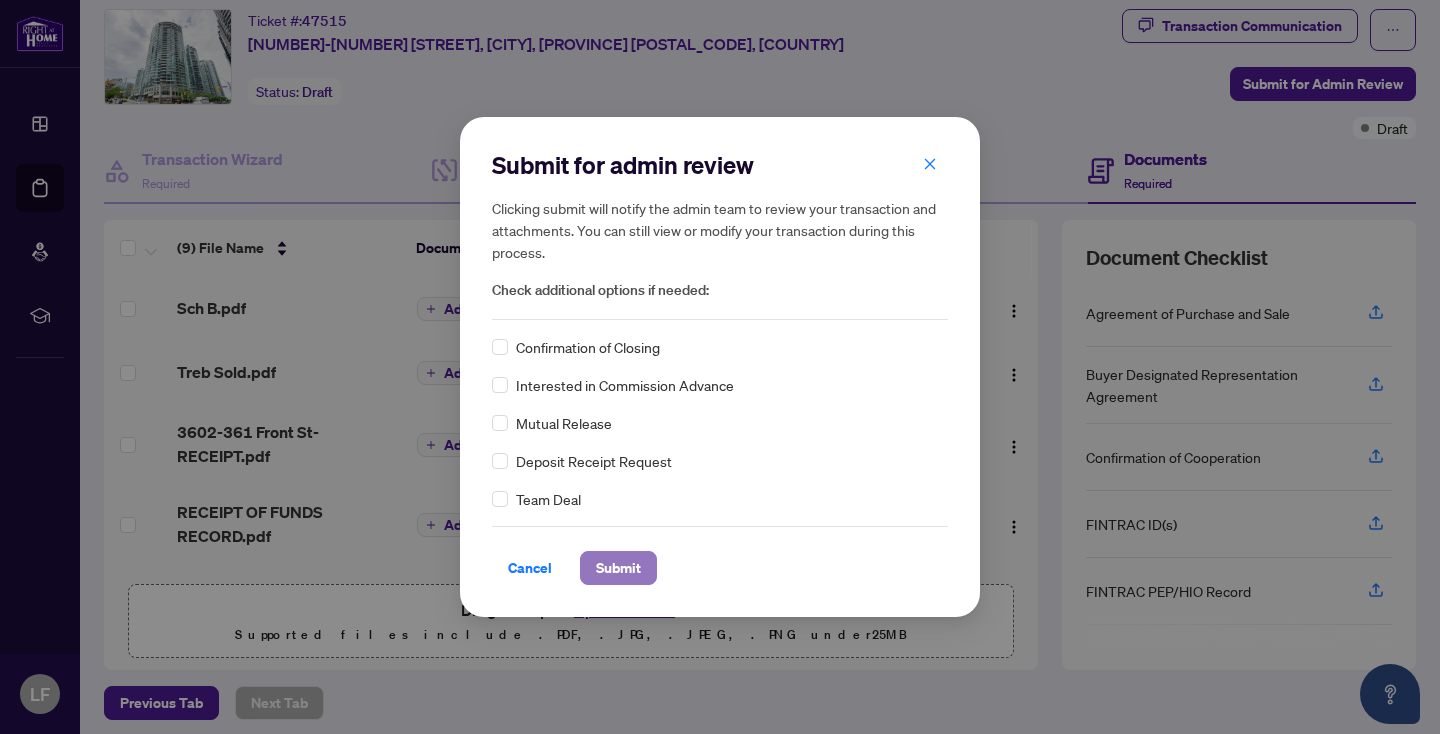 click on "Submit" at bounding box center (618, 568) 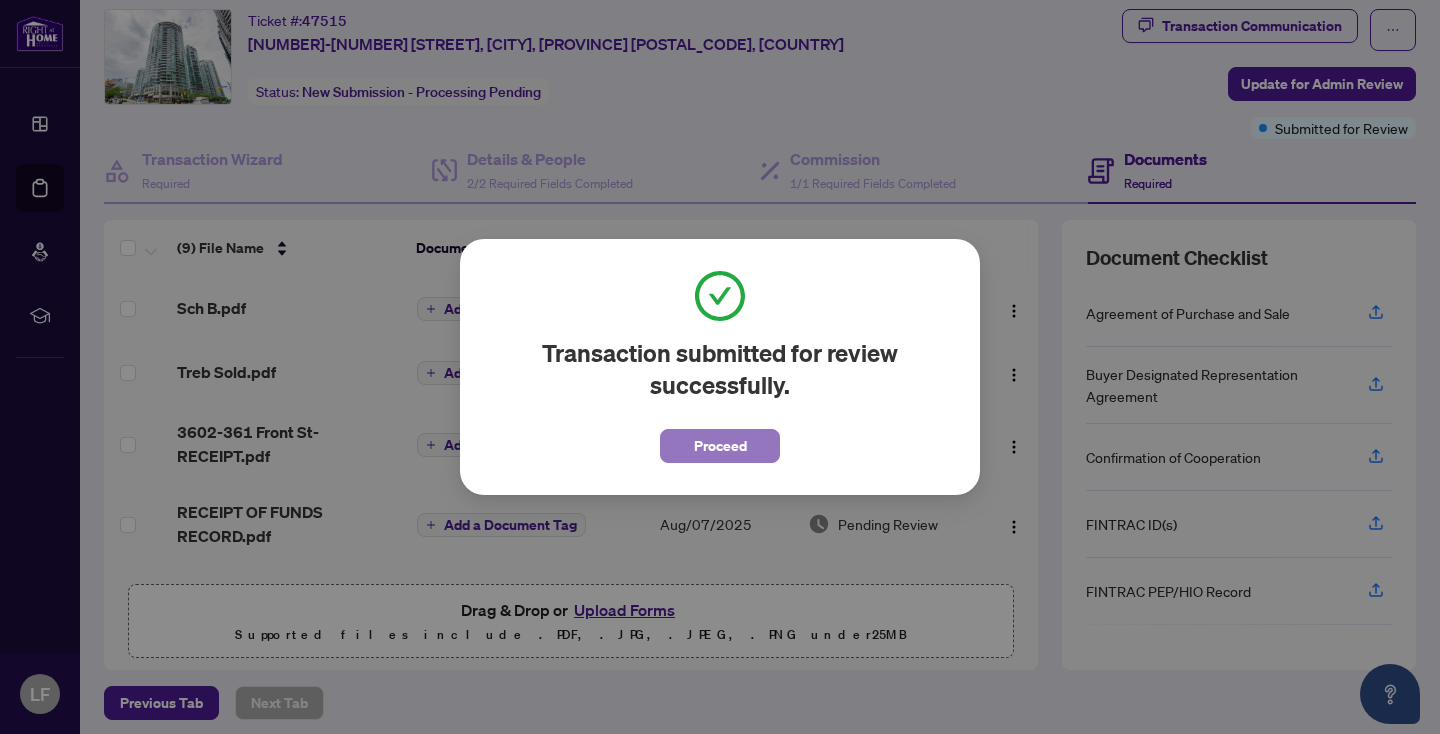 click on "Proceed" at bounding box center (720, 446) 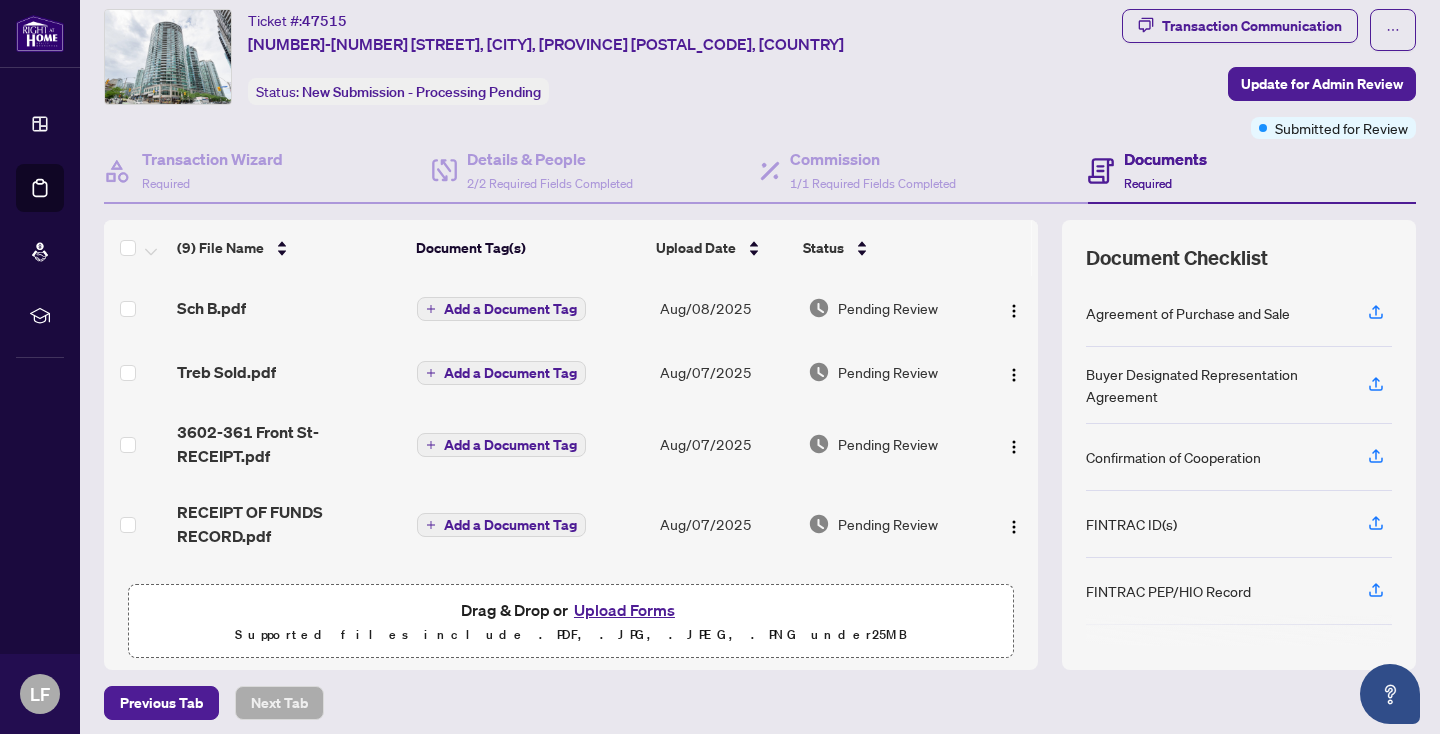 scroll, scrollTop: 0, scrollLeft: 0, axis: both 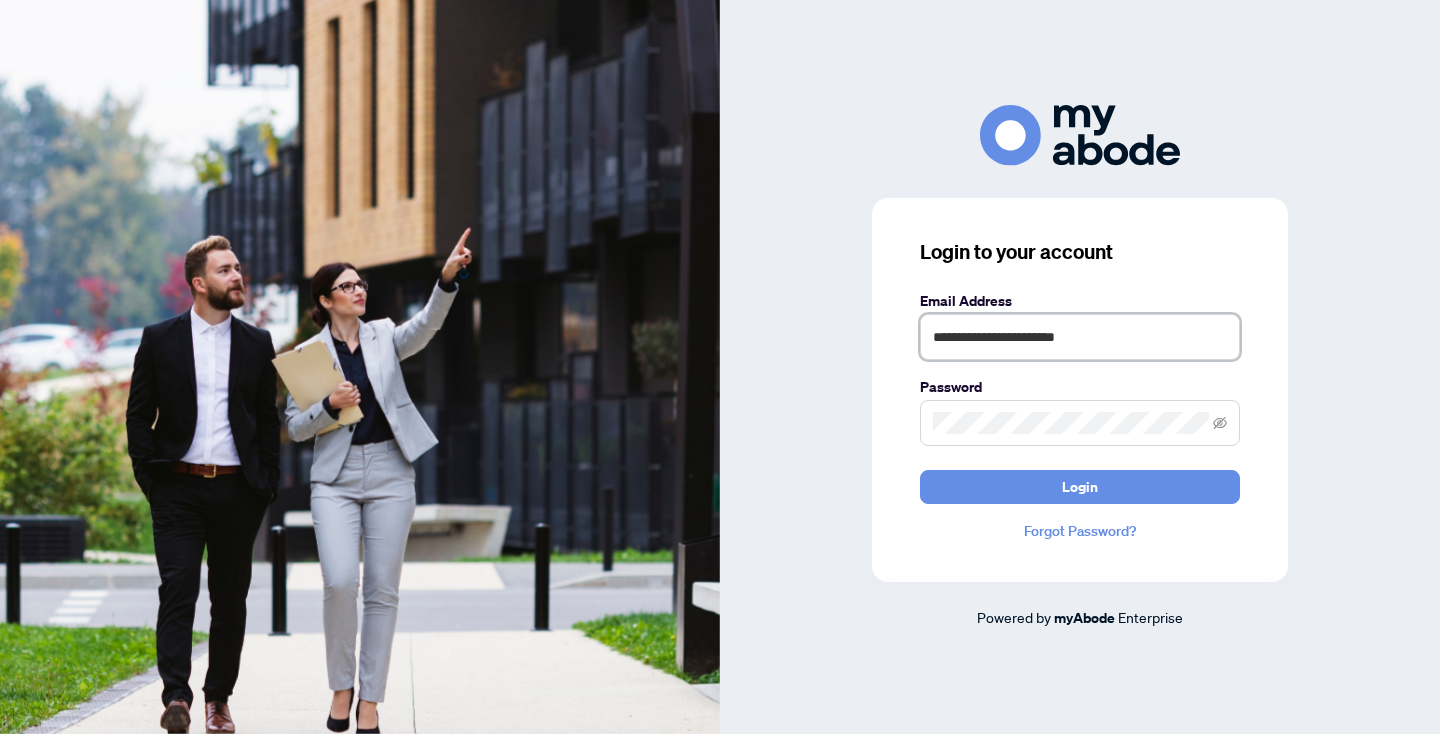 click on "**********" at bounding box center (1080, 337) 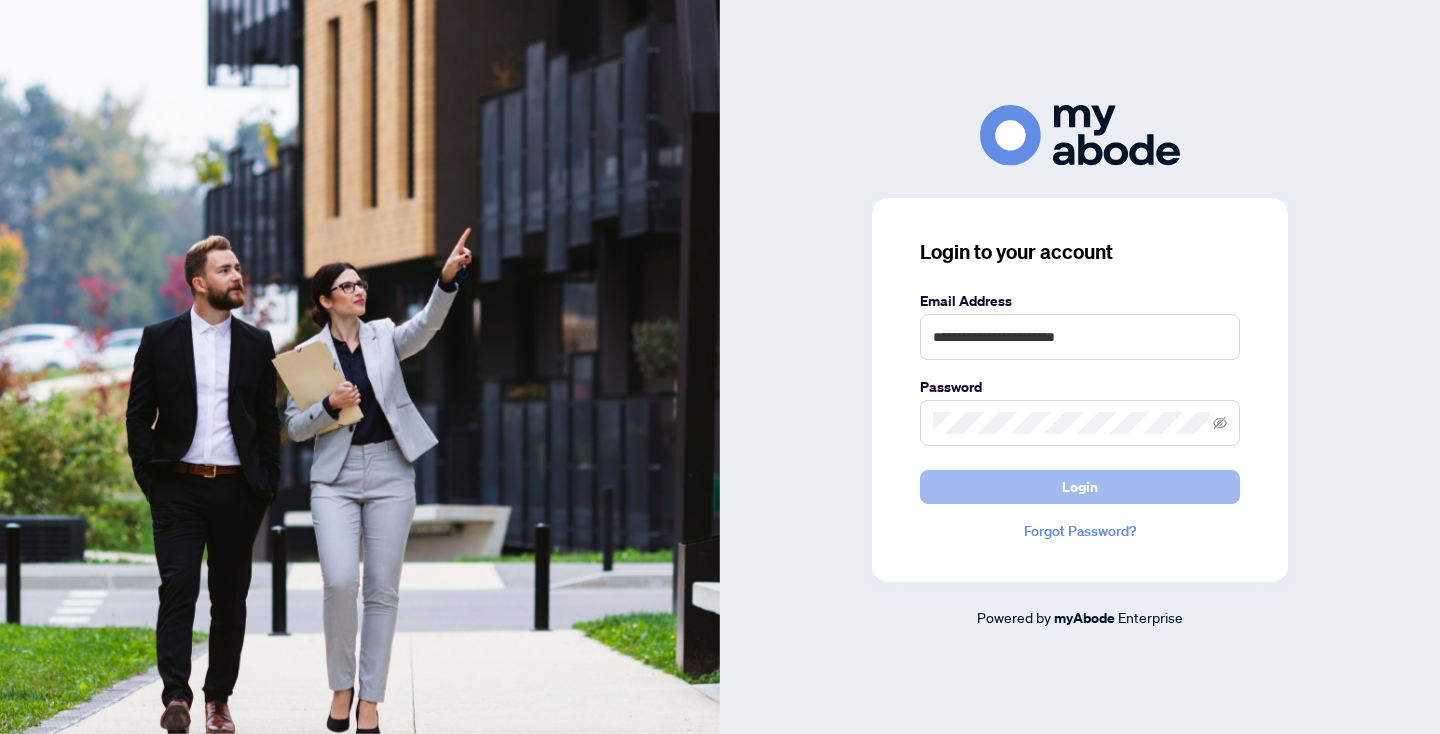 click on "Login" at bounding box center (1080, 487) 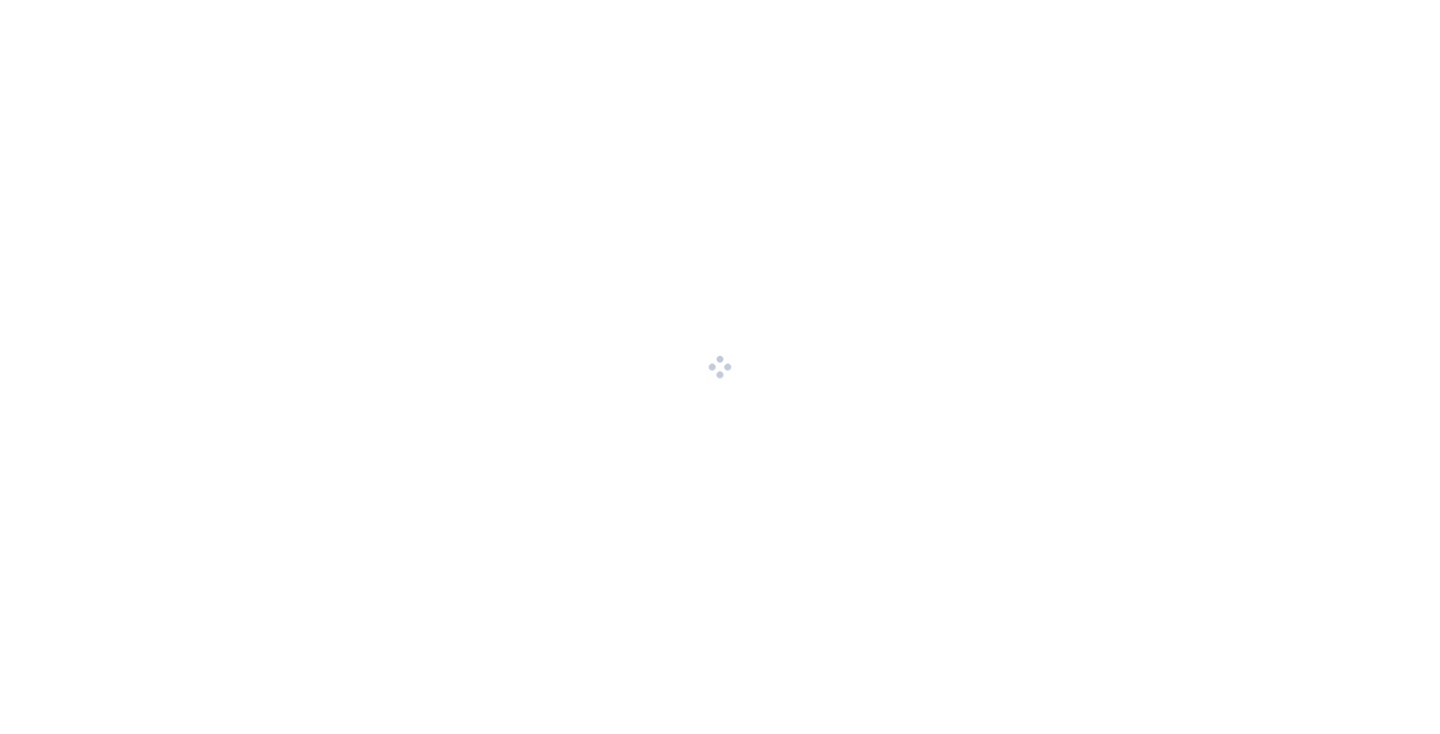 scroll, scrollTop: 0, scrollLeft: 0, axis: both 